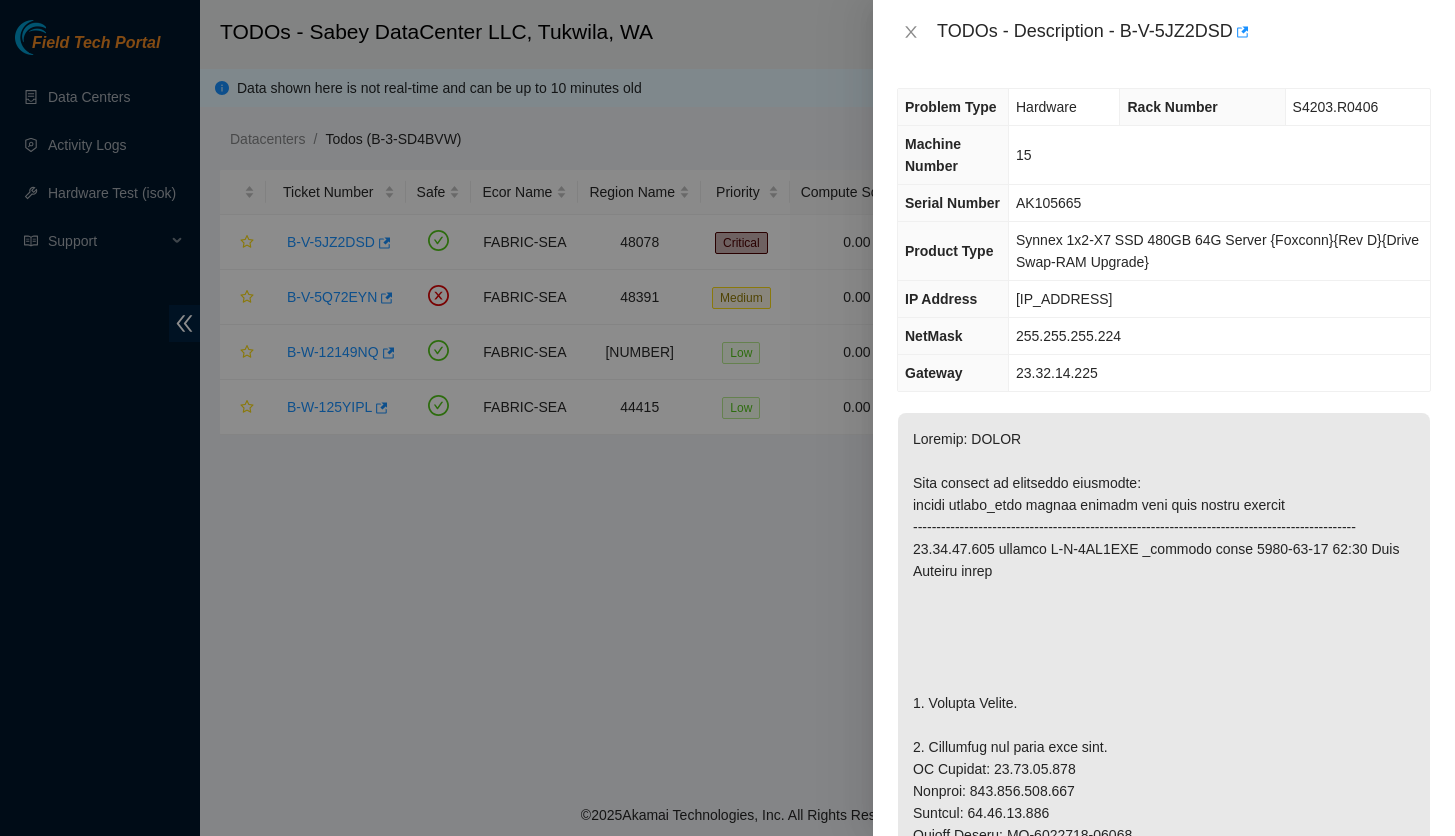 scroll, scrollTop: 0, scrollLeft: 0, axis: both 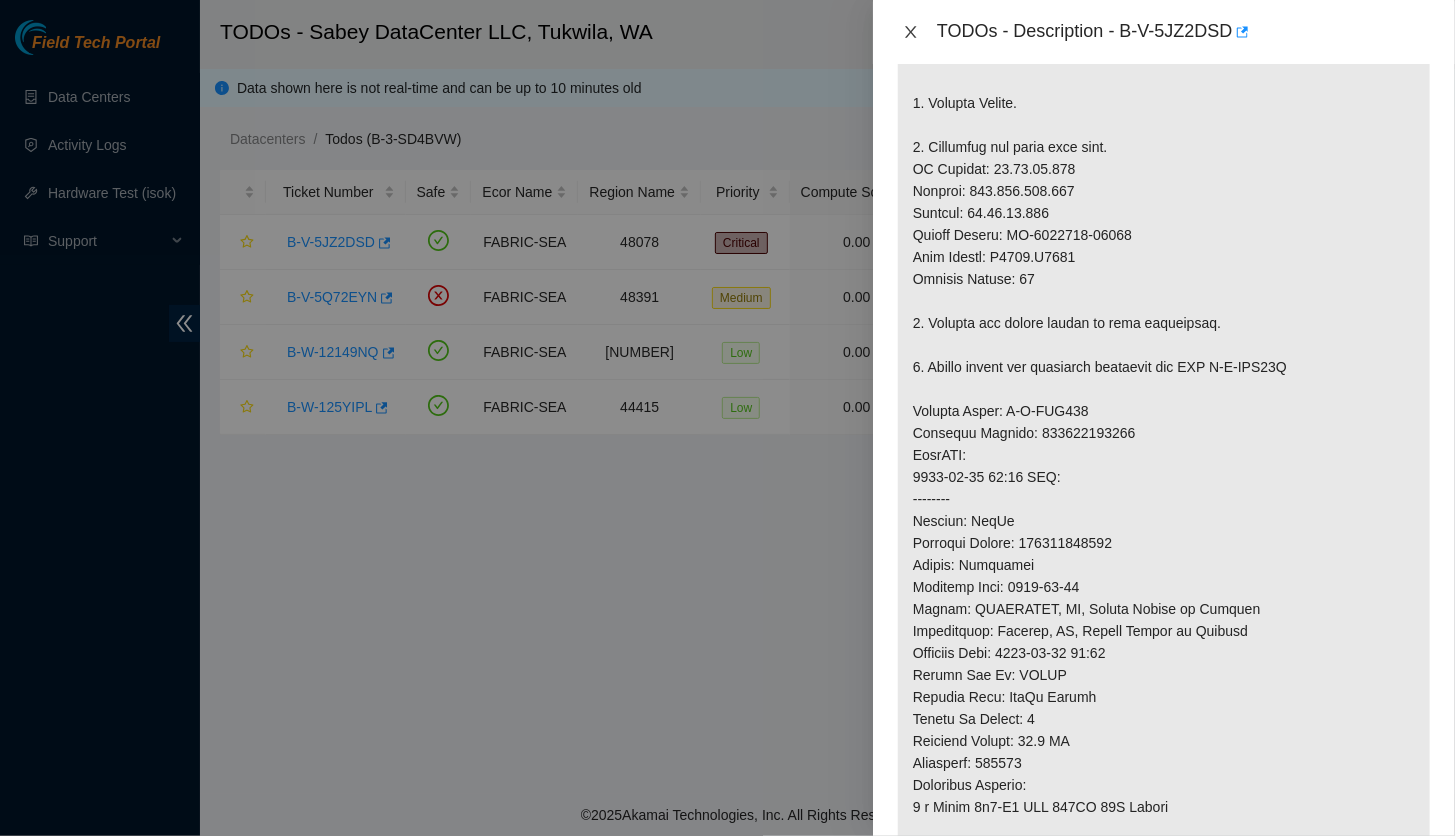 click 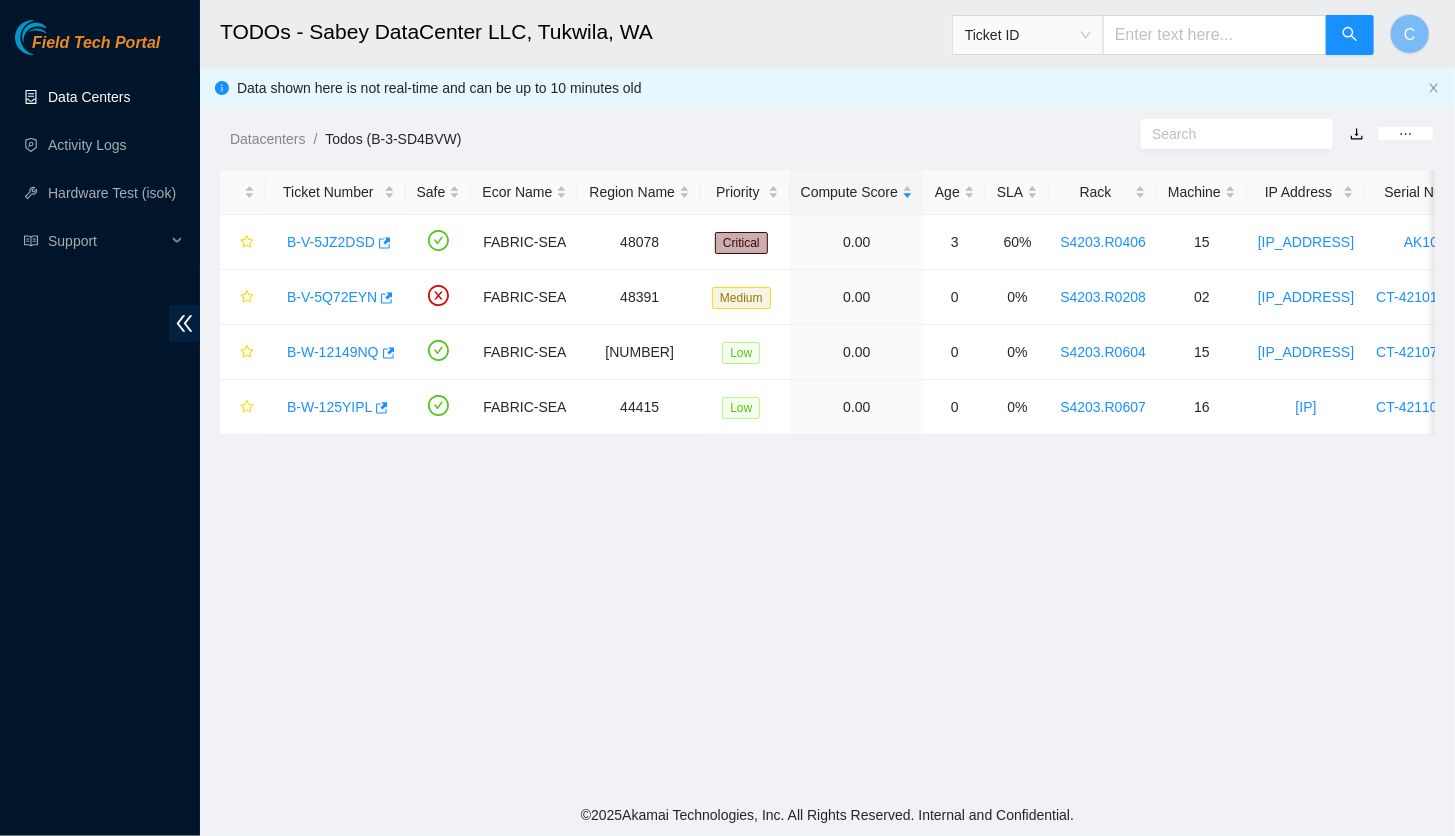 scroll, scrollTop: 480, scrollLeft: 0, axis: vertical 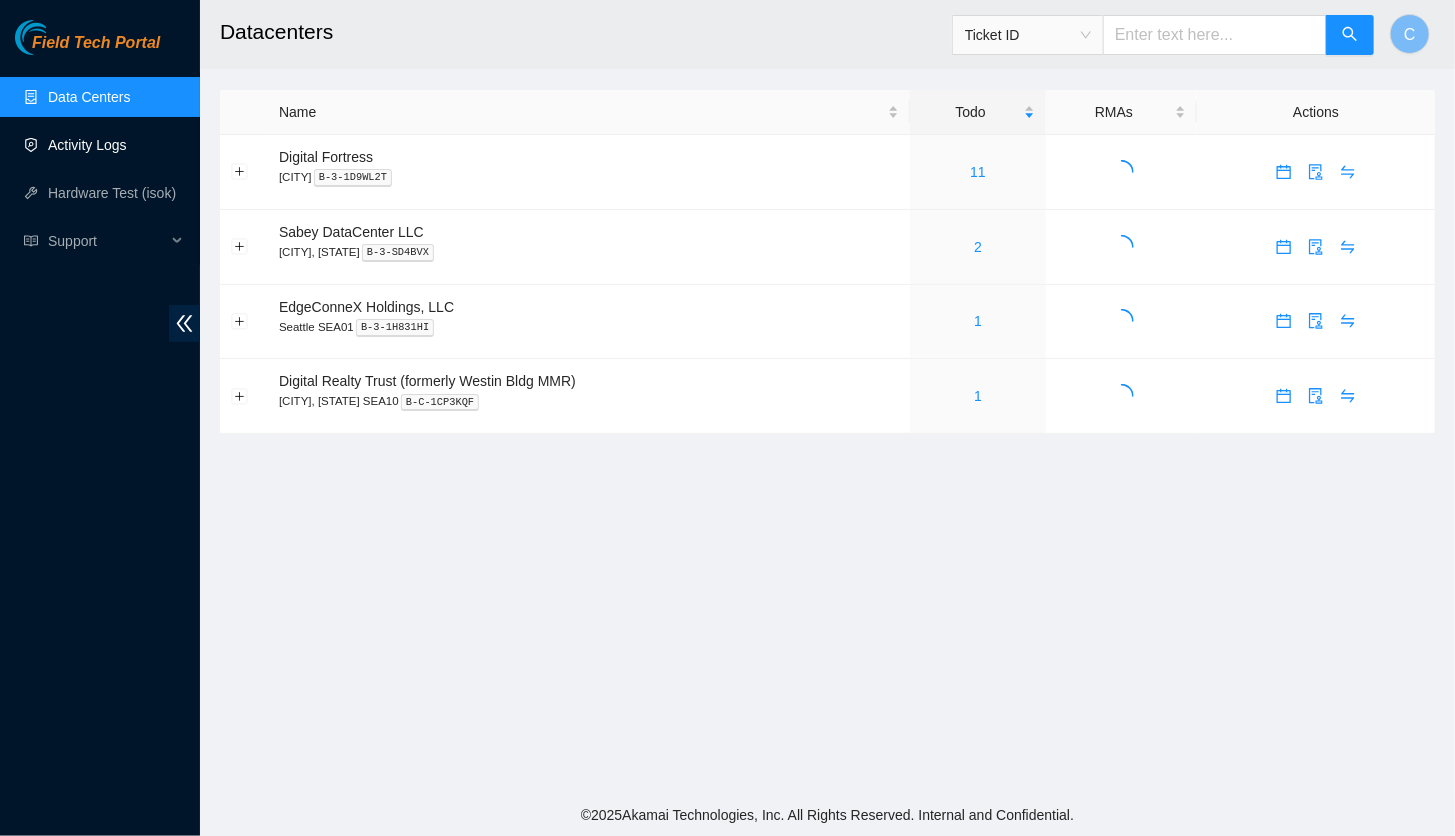 click on "Activity Logs" at bounding box center (87, 145) 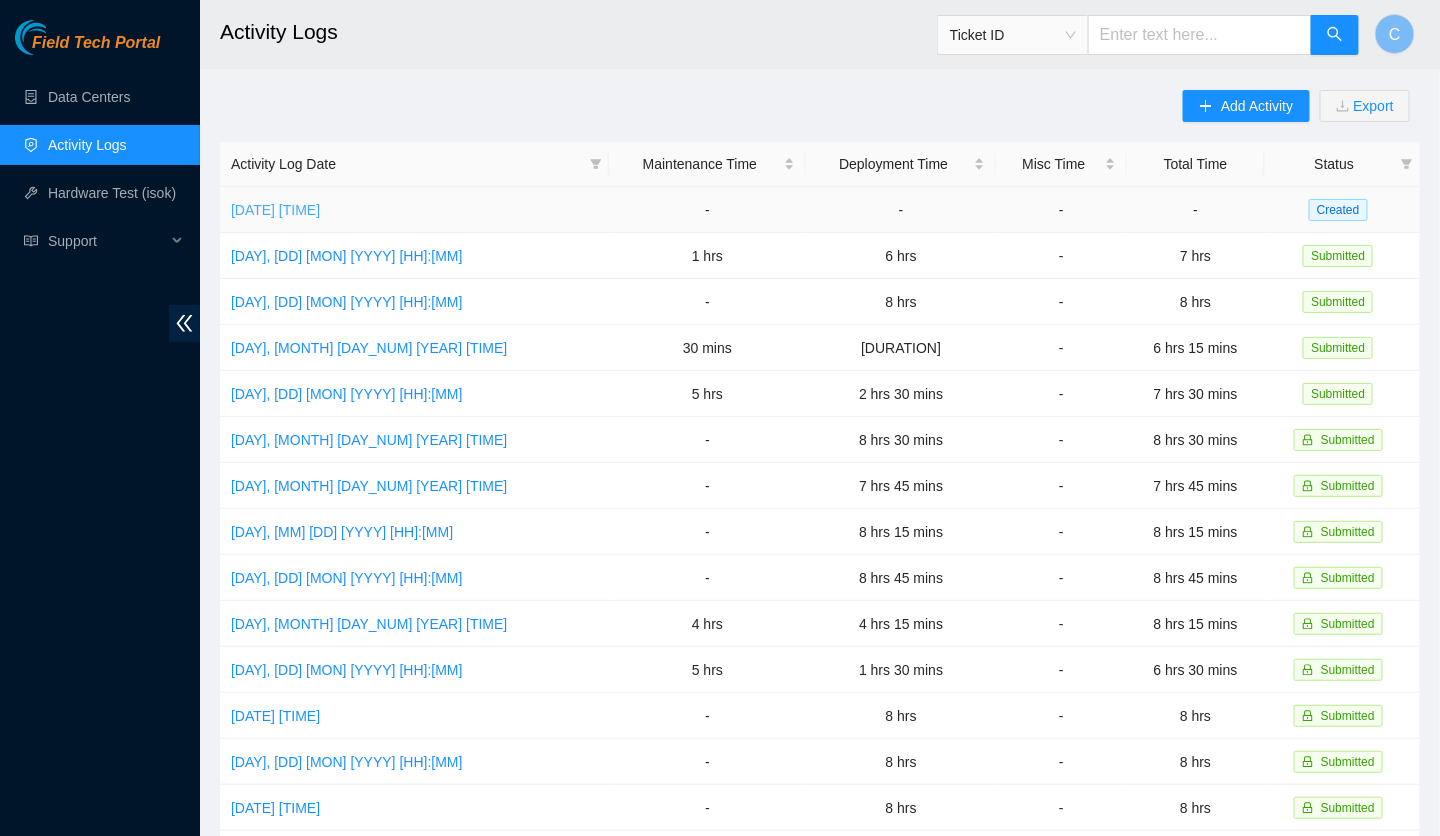 click on "[DATE] [TIME]" at bounding box center (275, 210) 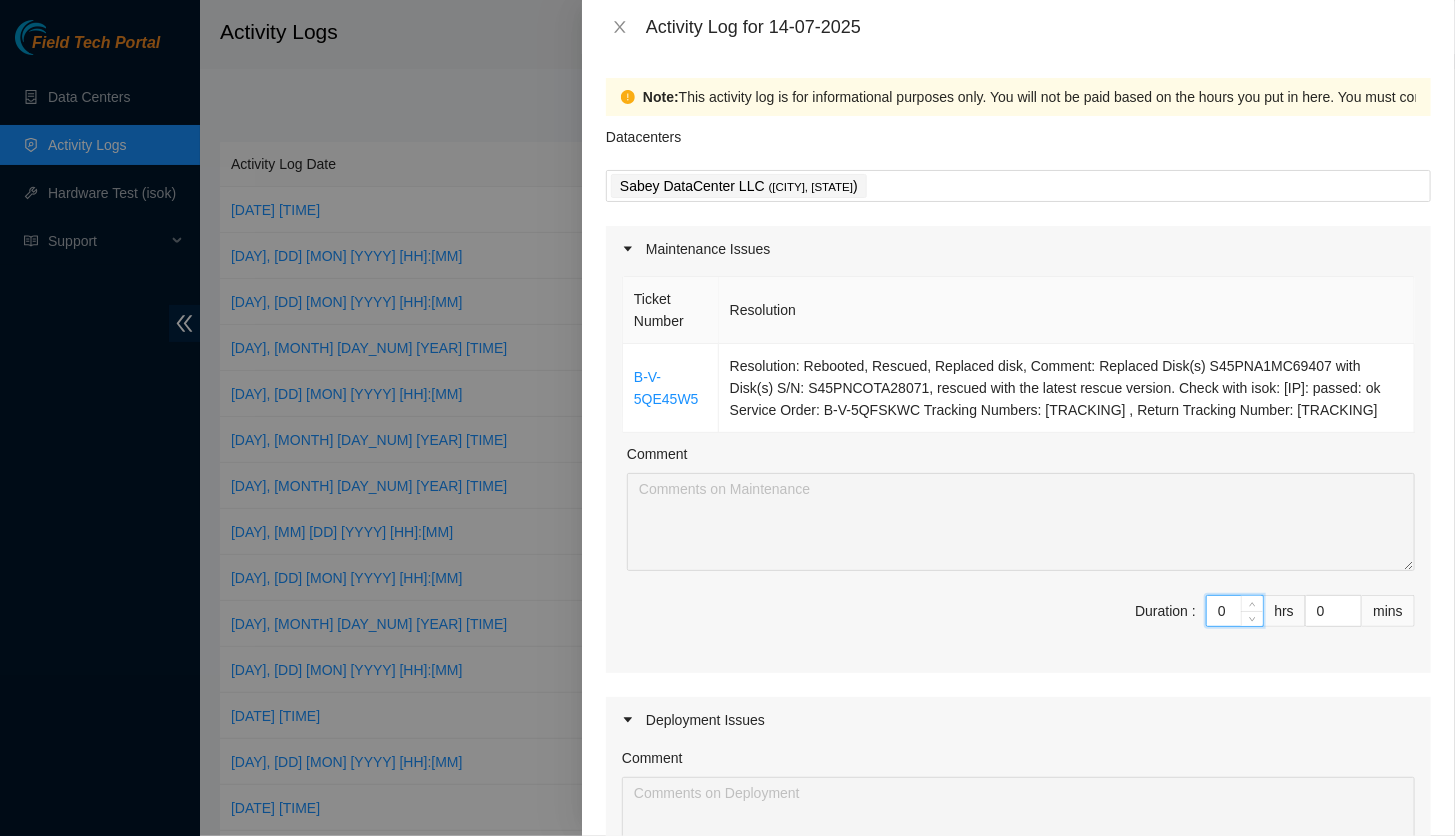 drag, startPoint x: 1220, startPoint y: 614, endPoint x: 1197, endPoint y: 611, distance: 23.194826 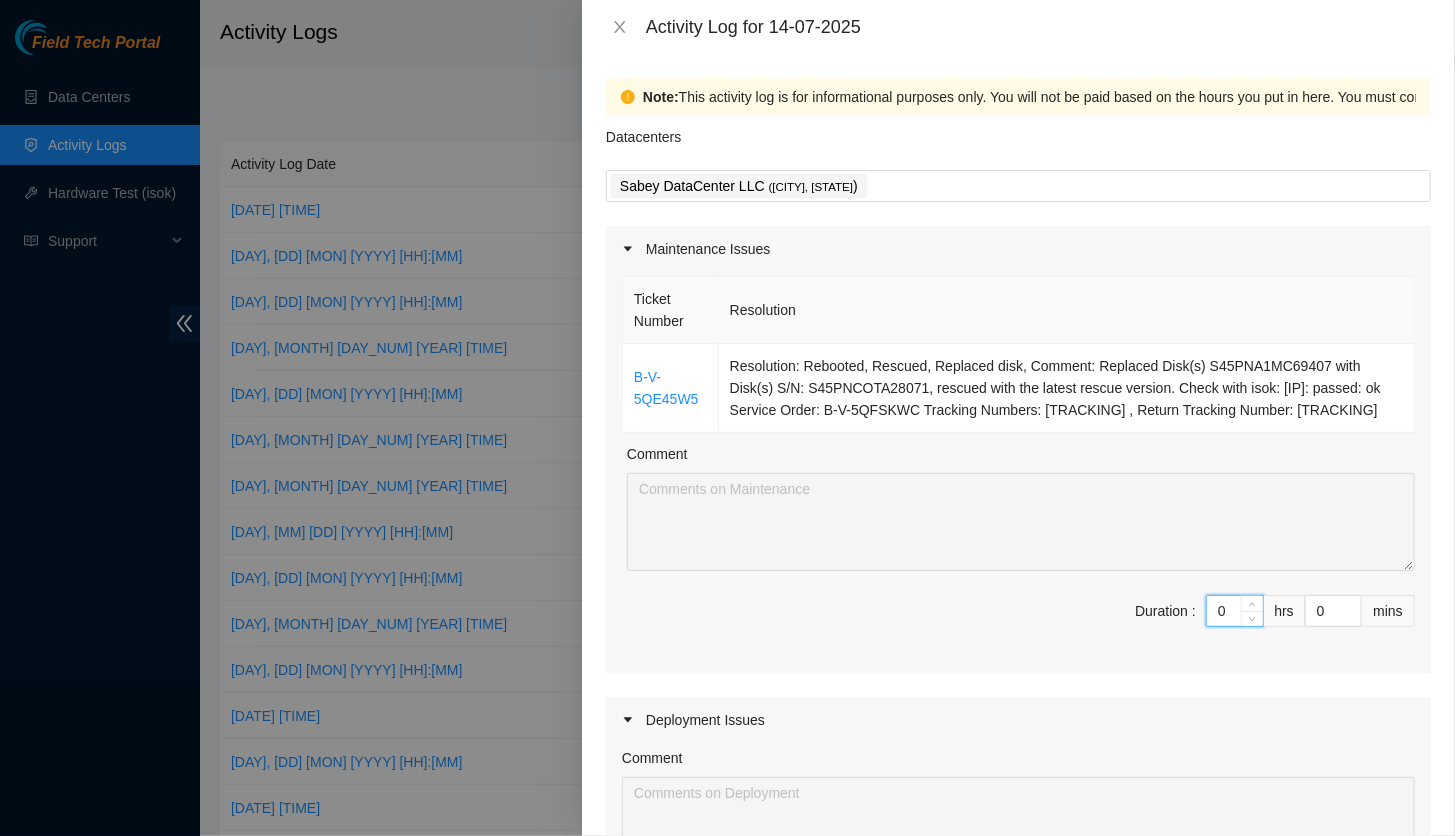 type on "2" 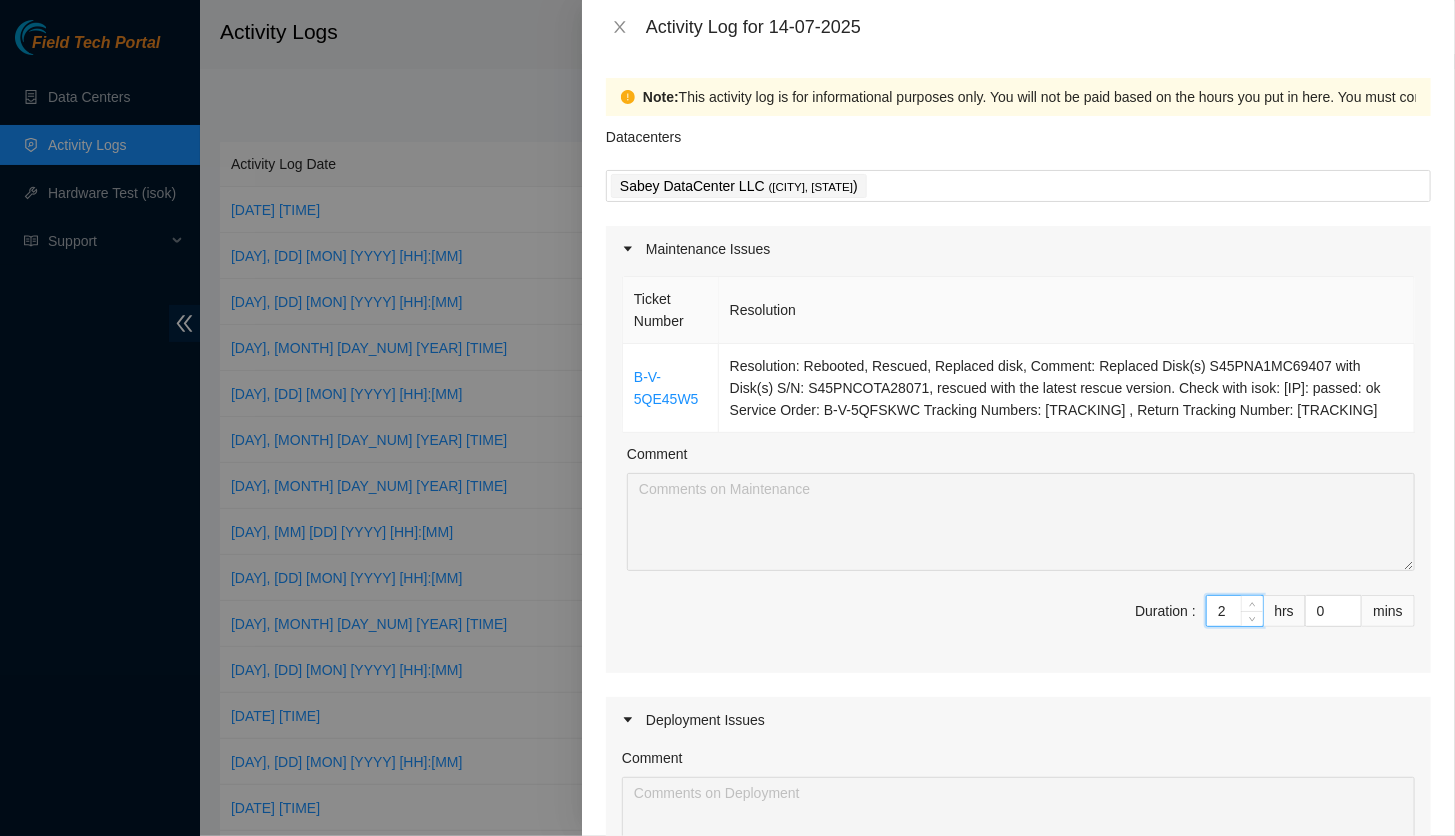 type on "2" 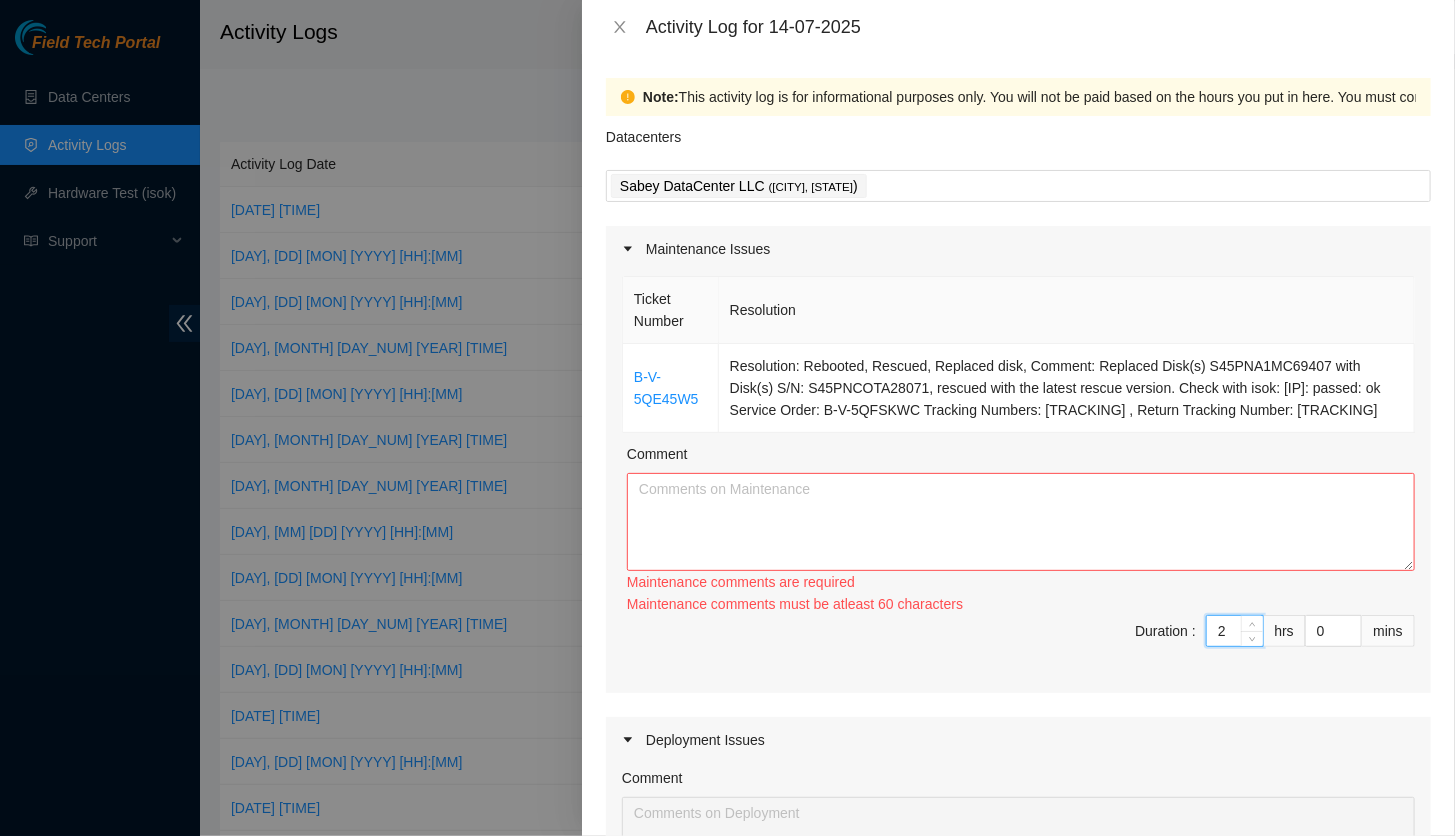 type on "2" 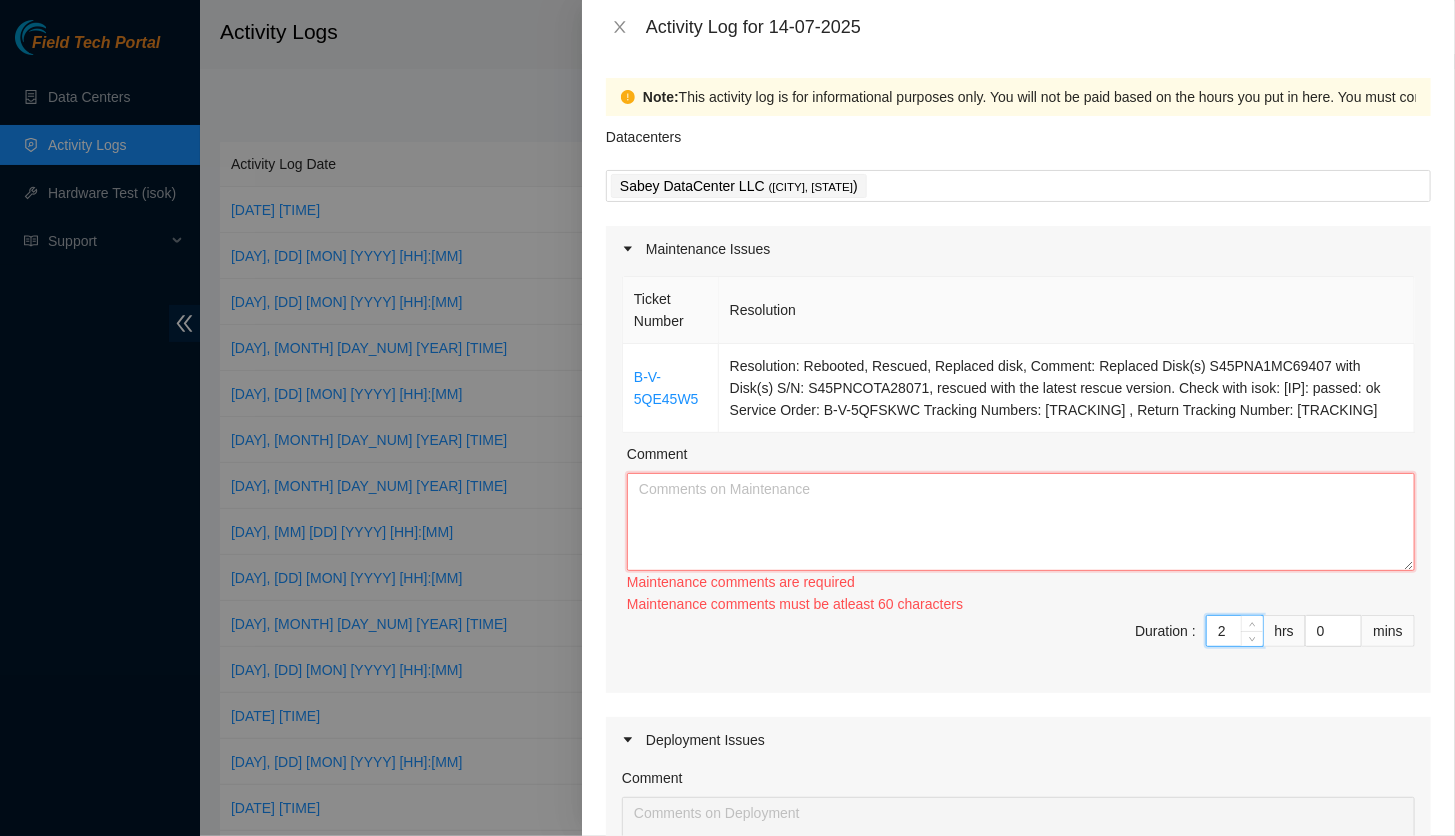 click on "Comment" at bounding box center (1021, 522) 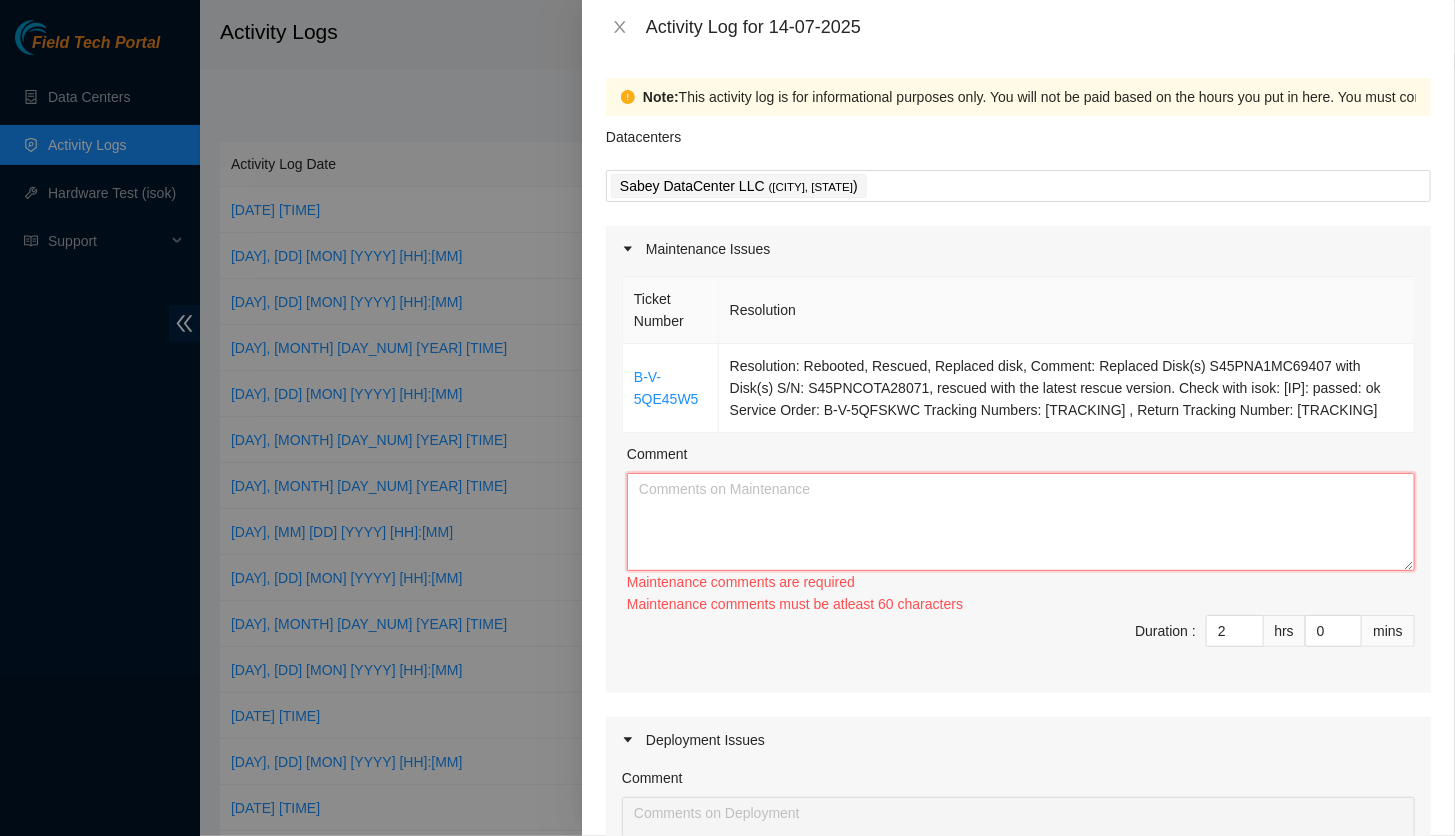 drag, startPoint x: 844, startPoint y: 502, endPoint x: 770, endPoint y: 499, distance: 74.06078 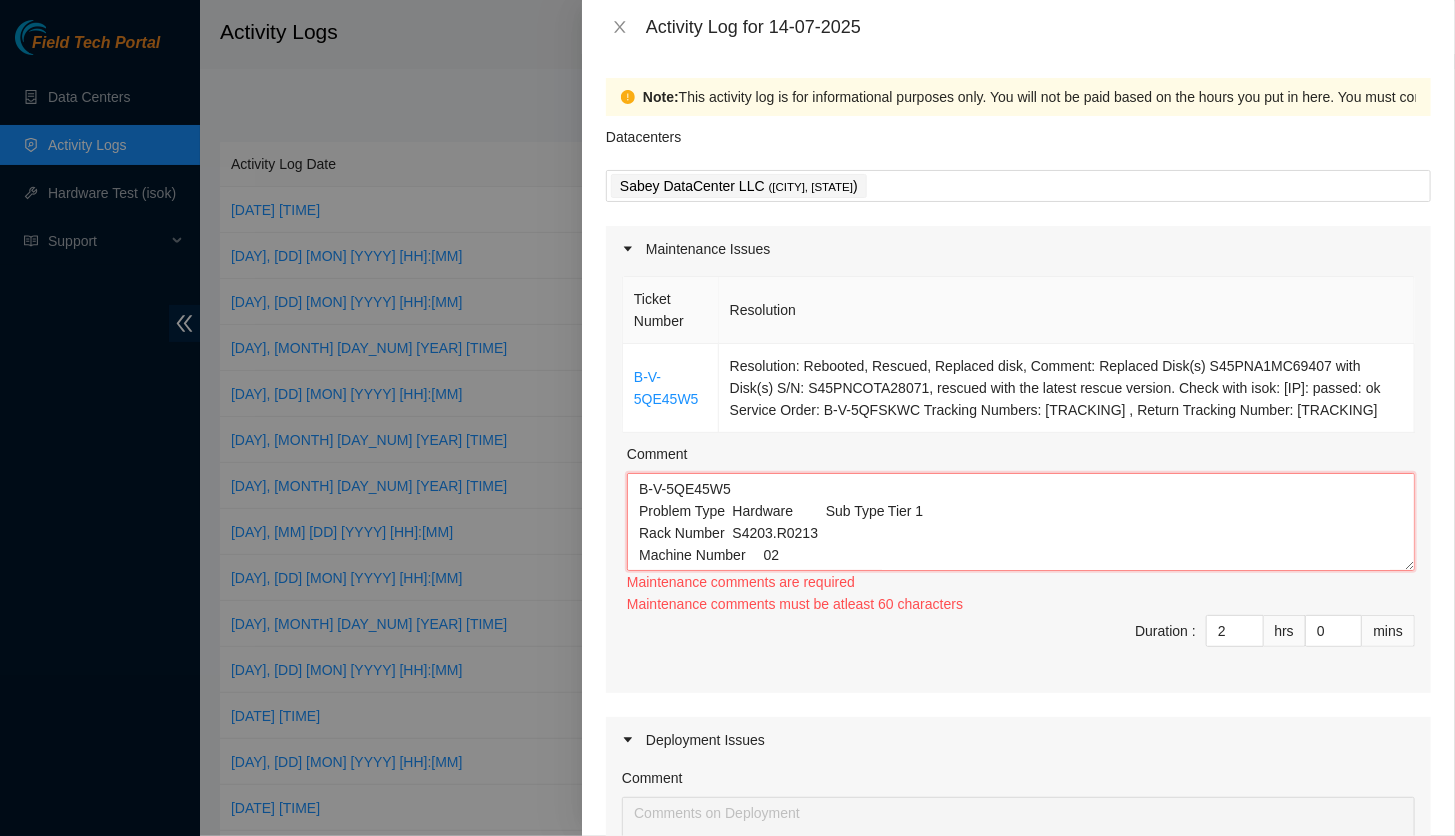 scroll, scrollTop: 676, scrollLeft: 0, axis: vertical 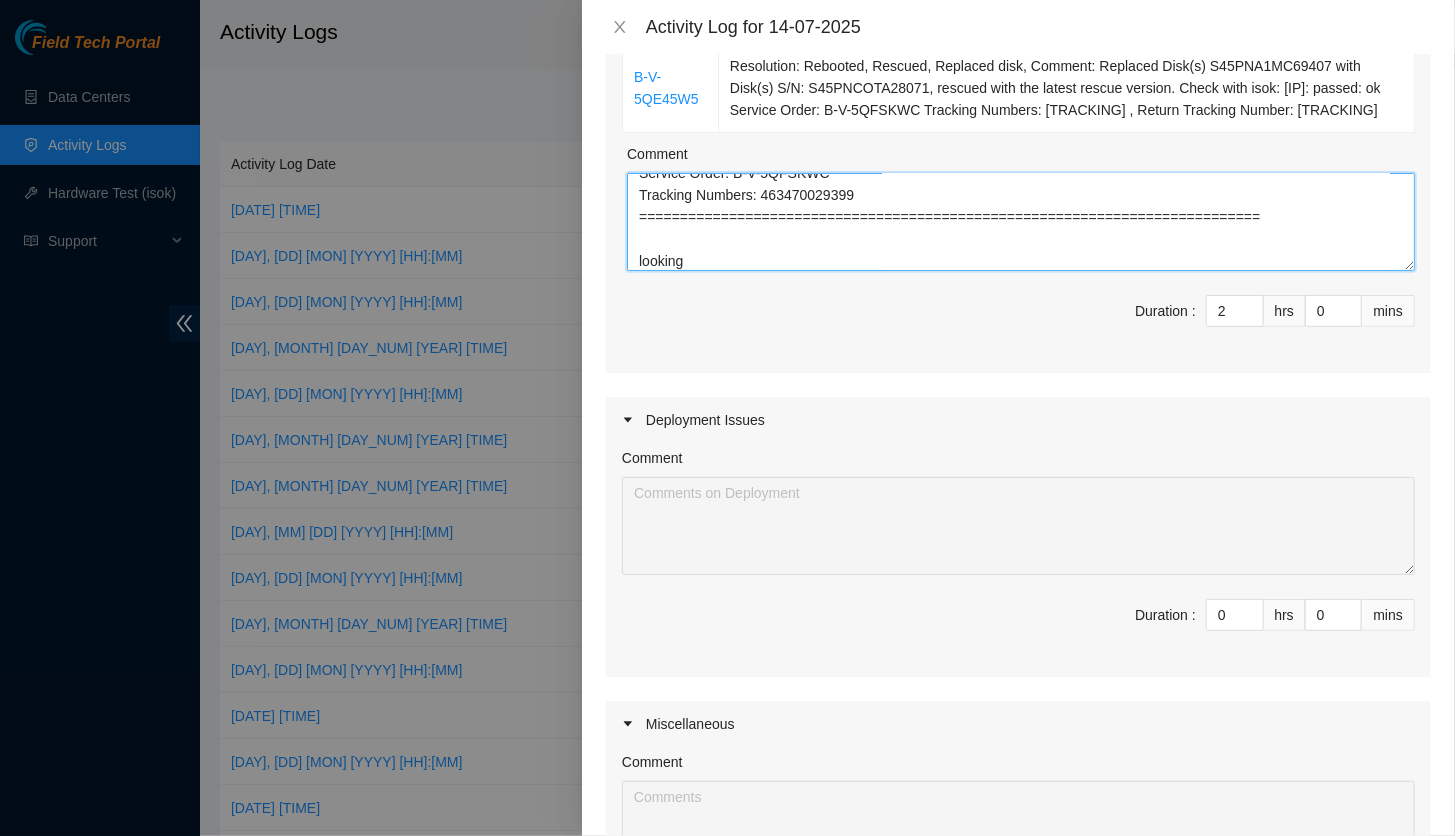 paste on "B-V-5JZ2DSD" 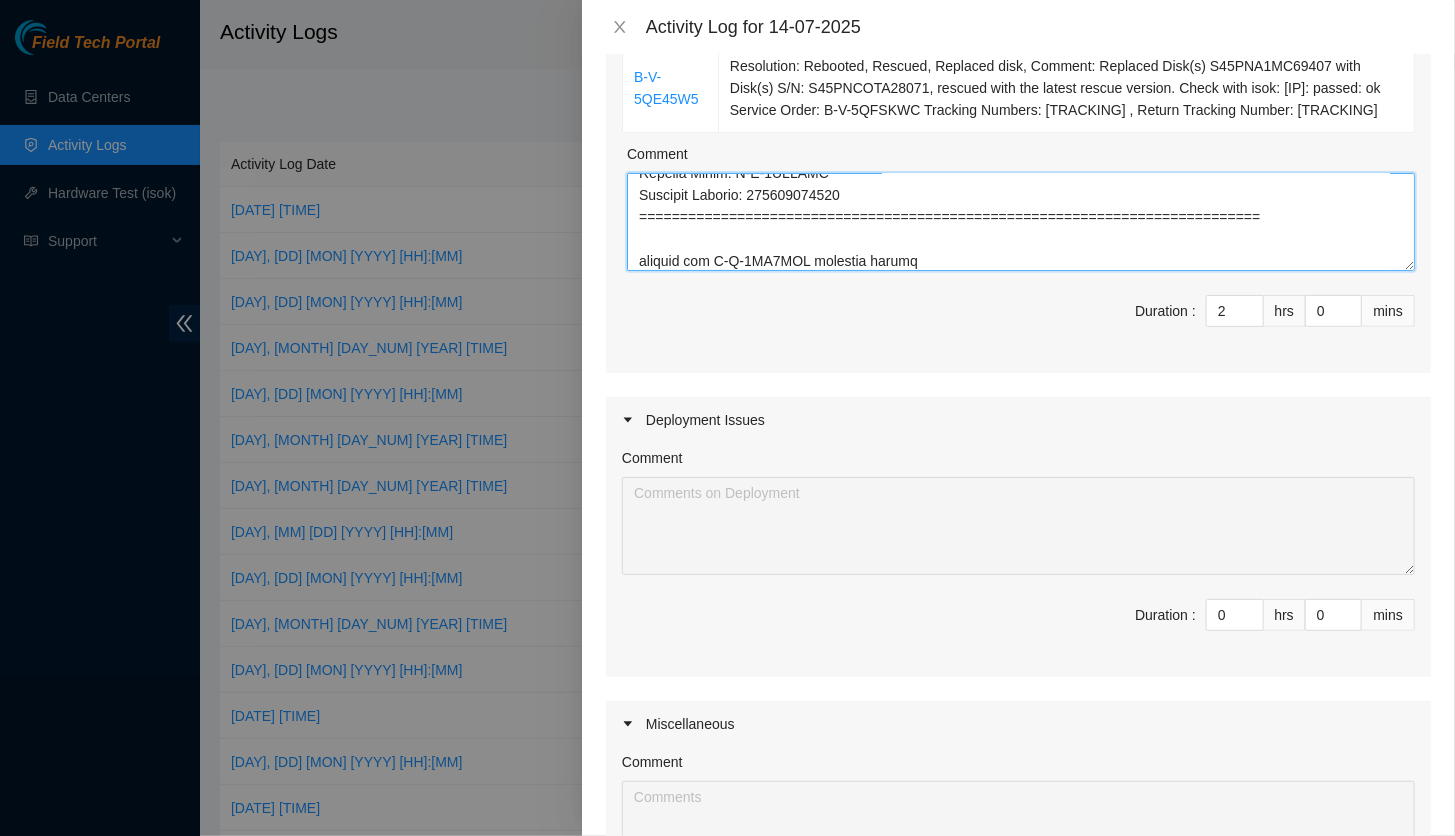 scroll, scrollTop: 726, scrollLeft: 0, axis: vertical 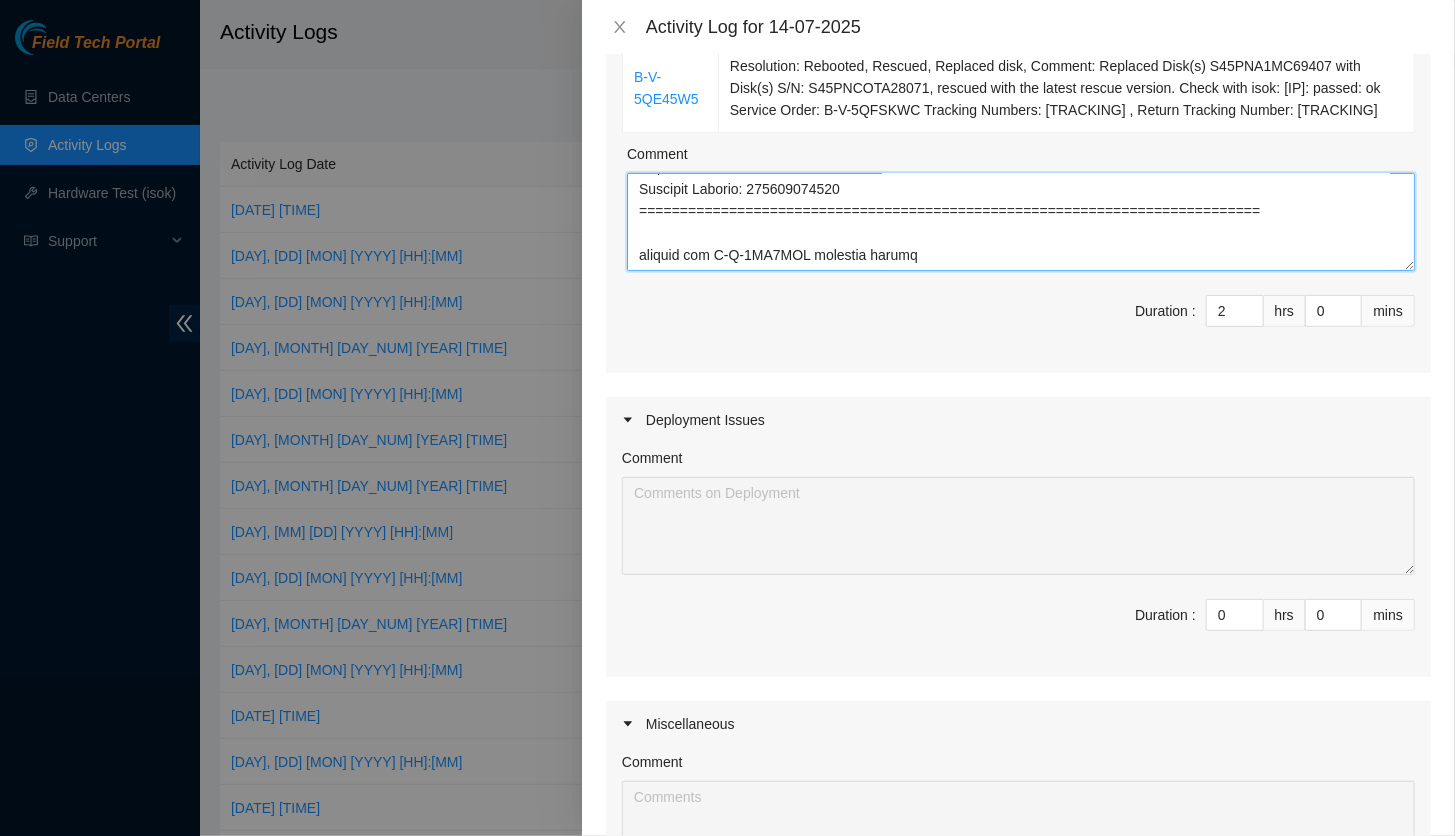 drag, startPoint x: 796, startPoint y: 257, endPoint x: 940, endPoint y: 254, distance: 144.03125 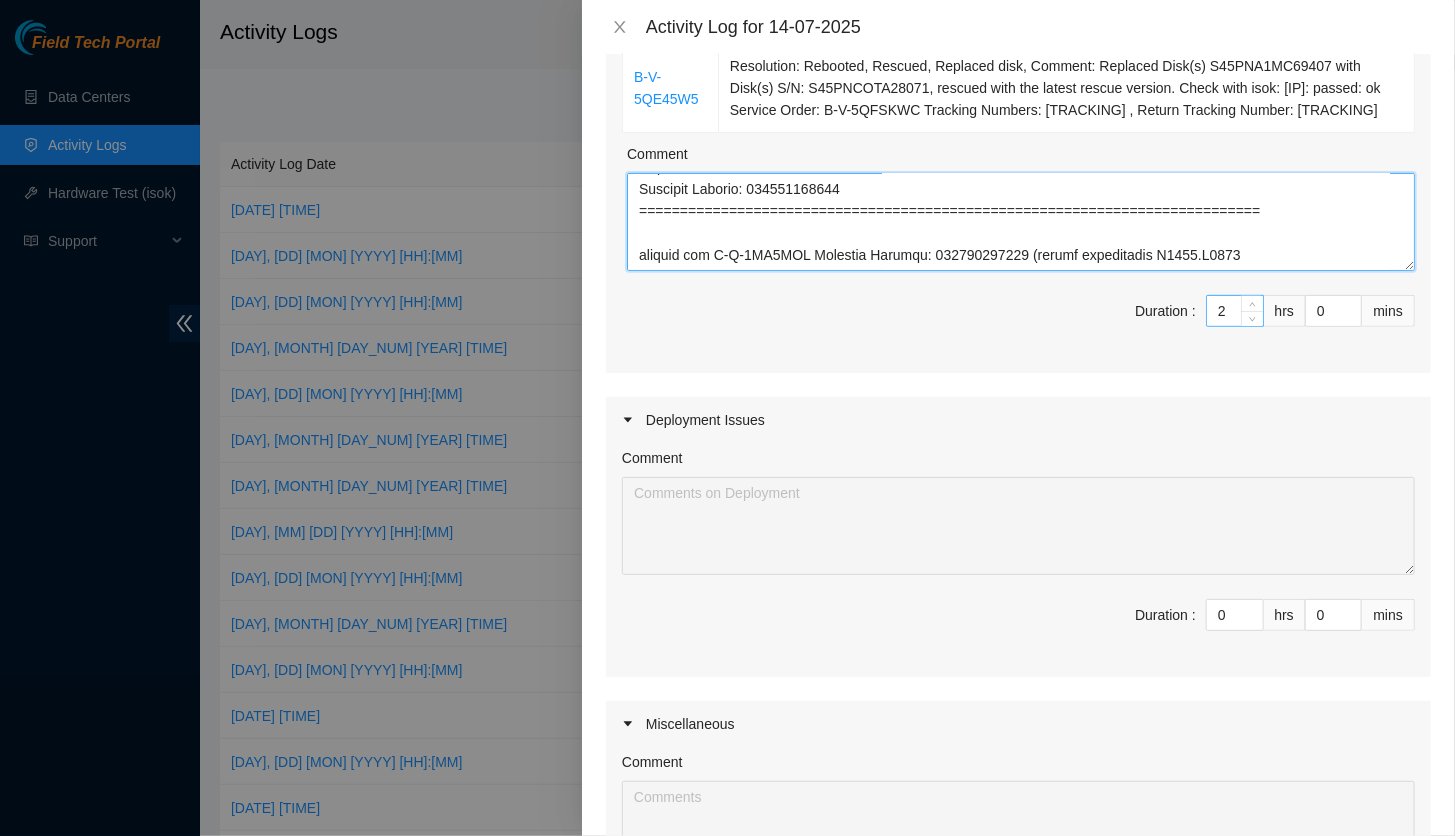 type on "B-V-5QE45W5
Problem Type	Hardware	Sub Type	Tier 1
Rack Number	S4203.R0213
Machine Number	02
Serial Number	CT-4210105-00498
Product Type	Ciara 1.5x18-X7 LCS 64G Server {Rev K}
IP Address	[IP_ADDRESS]
NetMask		255.255.255.192
Gateway
1. Replace Disk(s) S45PNA1MC69407
2. Please rescue with the latest rescue version.
The latest version of the Akamai Rescue Image (23.0.3) can be found at
- http://netpartner.akamai.com/rescue/latest.iso
3. Check with isok.
4. Update new Disk serial number in the resolution.
5. Return the defective equipment via RMA B-V-5QFSKWL
Service Order: B-V-5QFSKWC
Tracking Numbers: 463470029399[IP_ADDRESS]
RMA Return: B-V-5QFSKWL
Return tracking number: 463470029403
> Replaced  Disk(s) S45PNA1MC69407 with Disk(s) S/N: S45PNCOTA28071, rescued with the latest rescue version.
Check with isok: [IP_ADDRESS]: passed: ok
Service Order: B-V-5QFSKWC
Tracking Numbers: 463470029399
============================================================================
looking for B-V-5JZ2DSD Tra..." 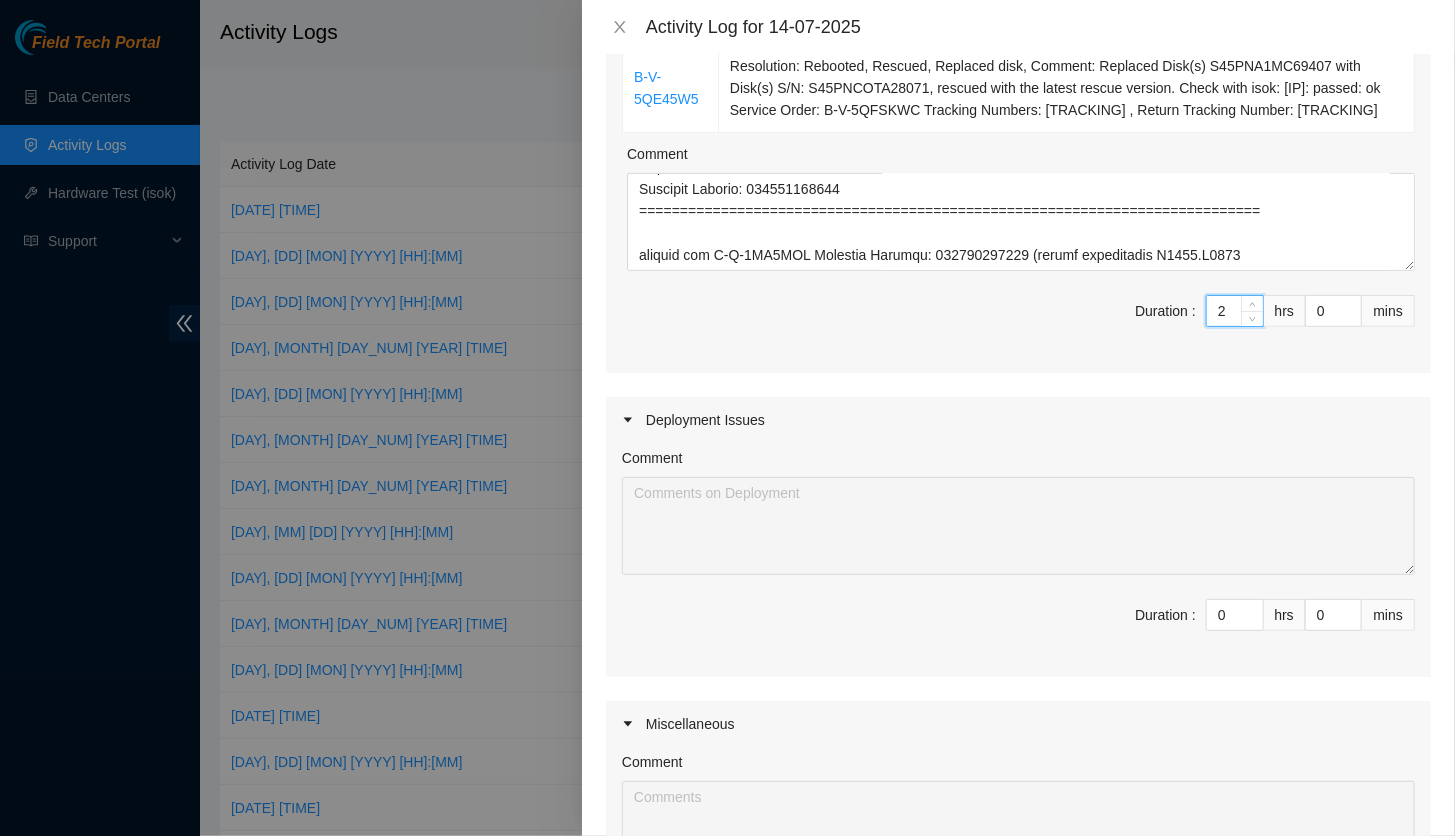 drag, startPoint x: 1217, startPoint y: 313, endPoint x: 1175, endPoint y: 313, distance: 42 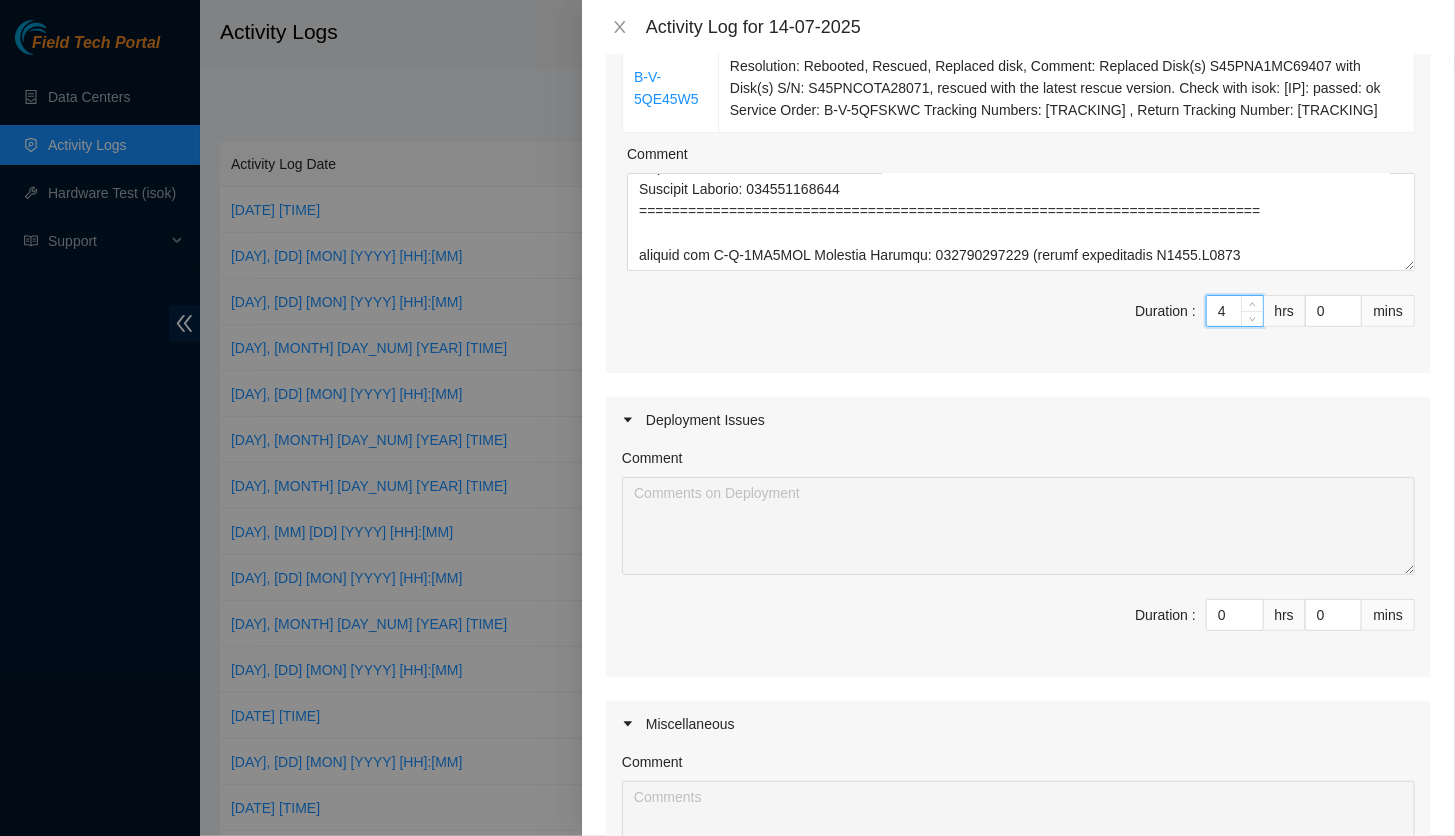 type on "4" 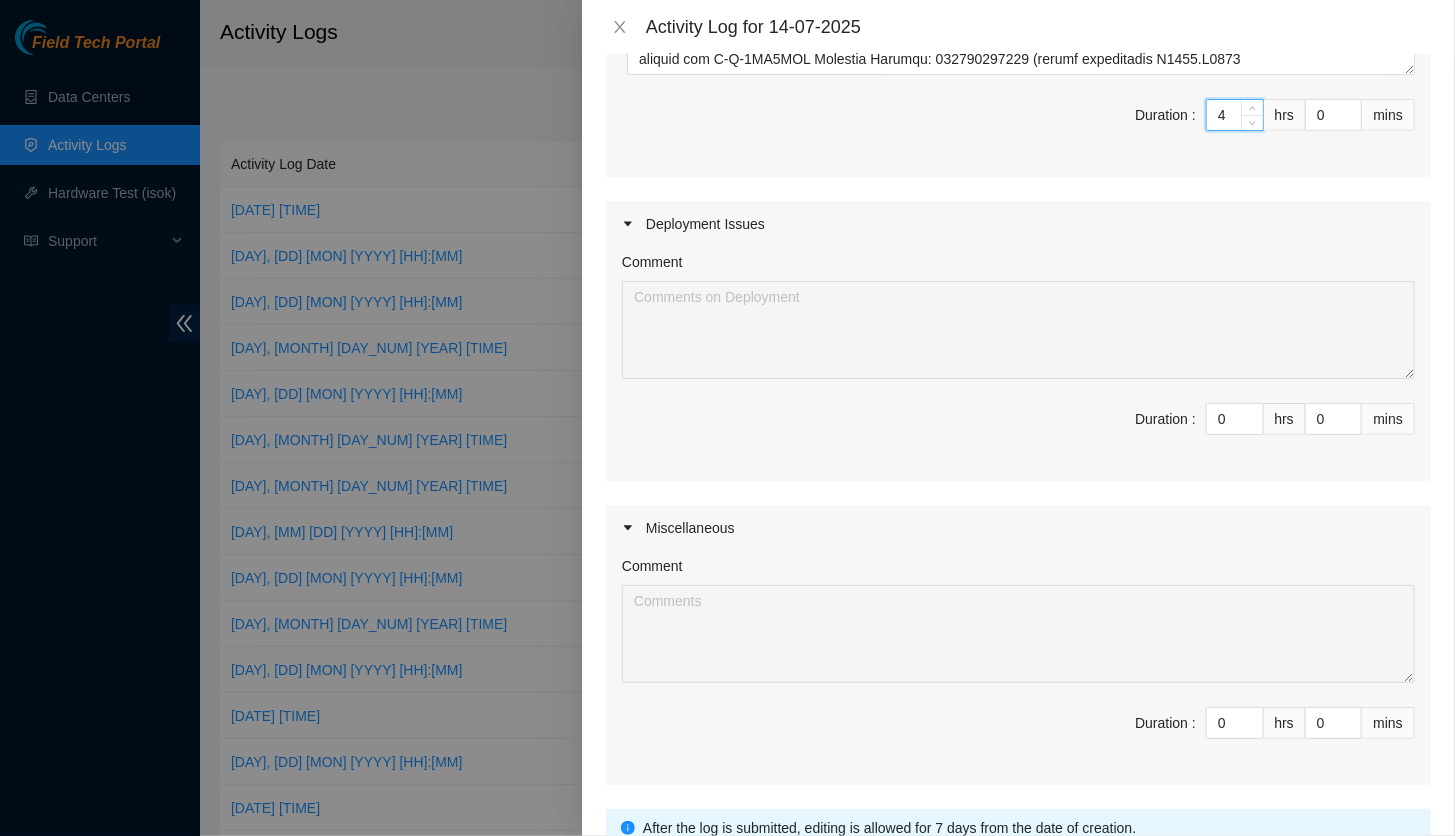 scroll, scrollTop: 557, scrollLeft: 0, axis: vertical 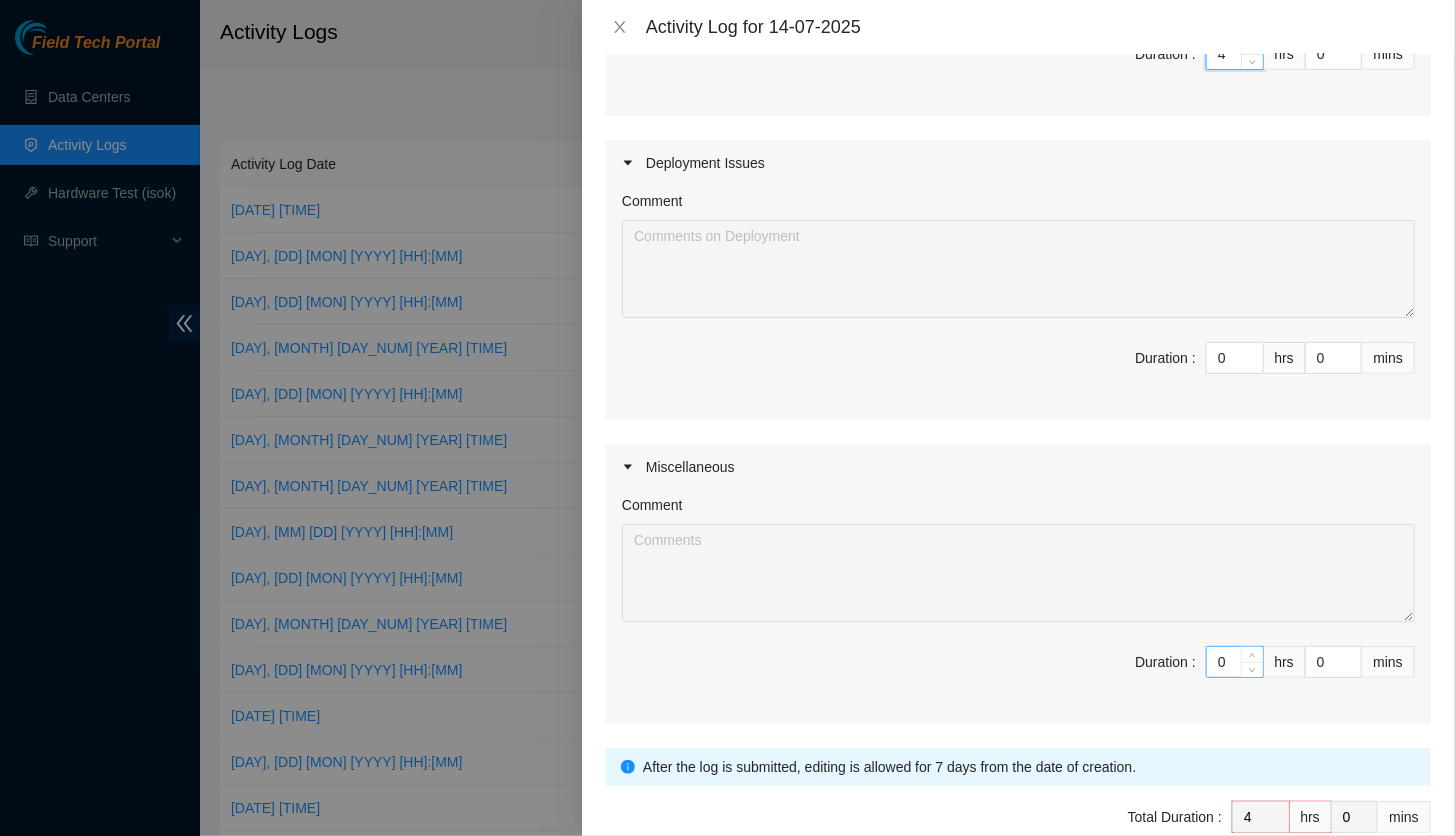 type on "4" 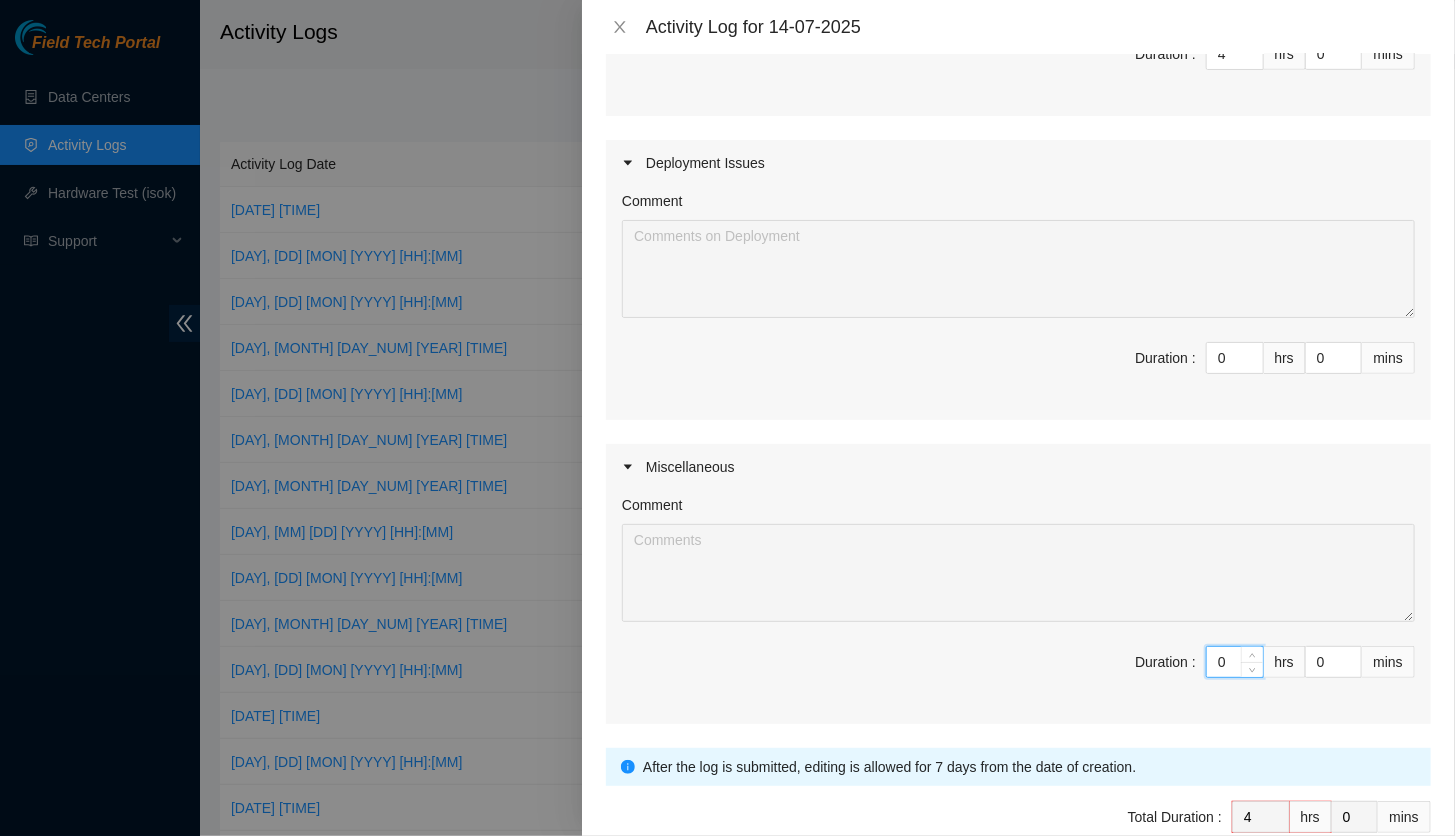drag, startPoint x: 1209, startPoint y: 659, endPoint x: 1144, endPoint y: 653, distance: 65.27634 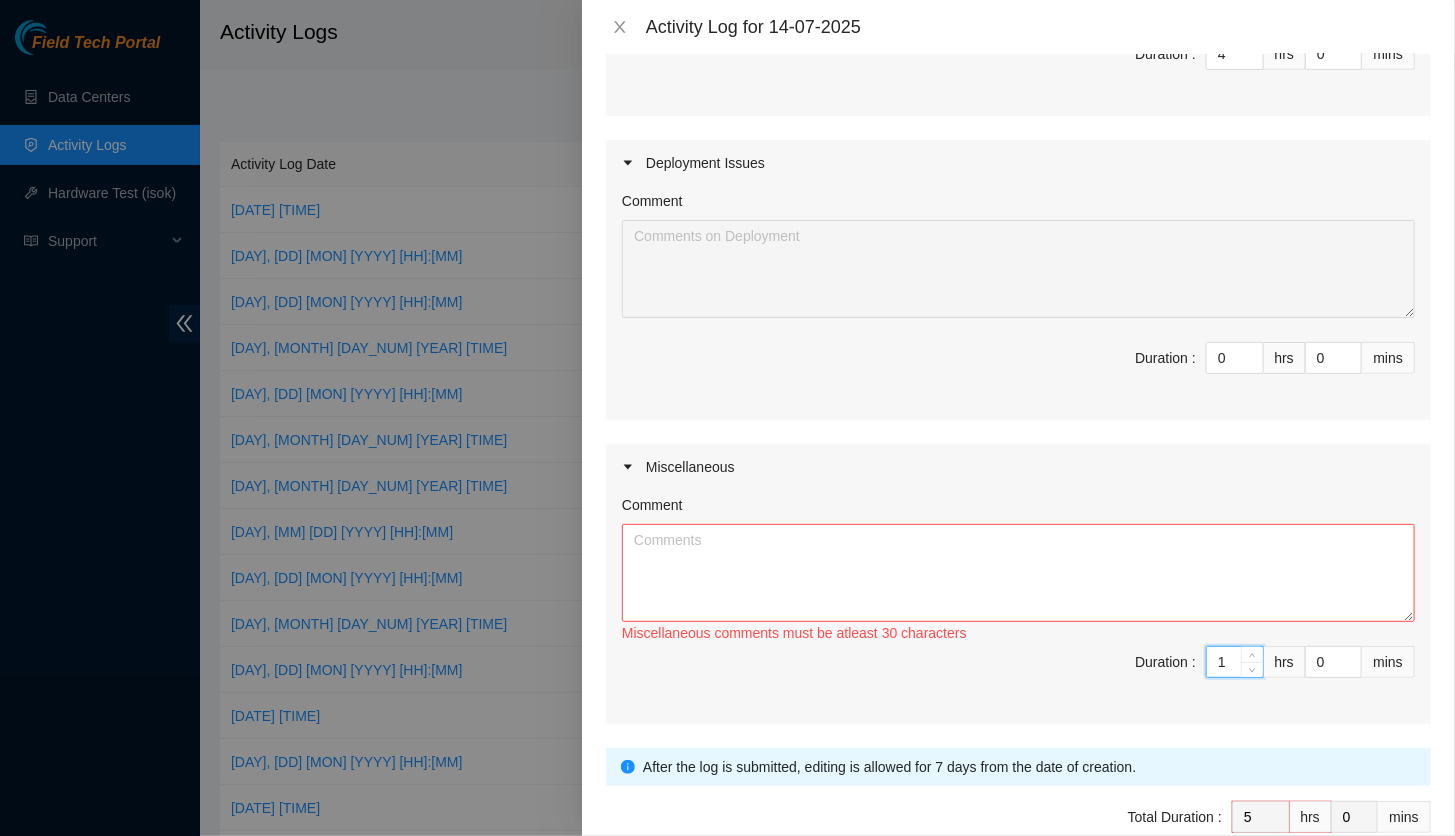 type on "1" 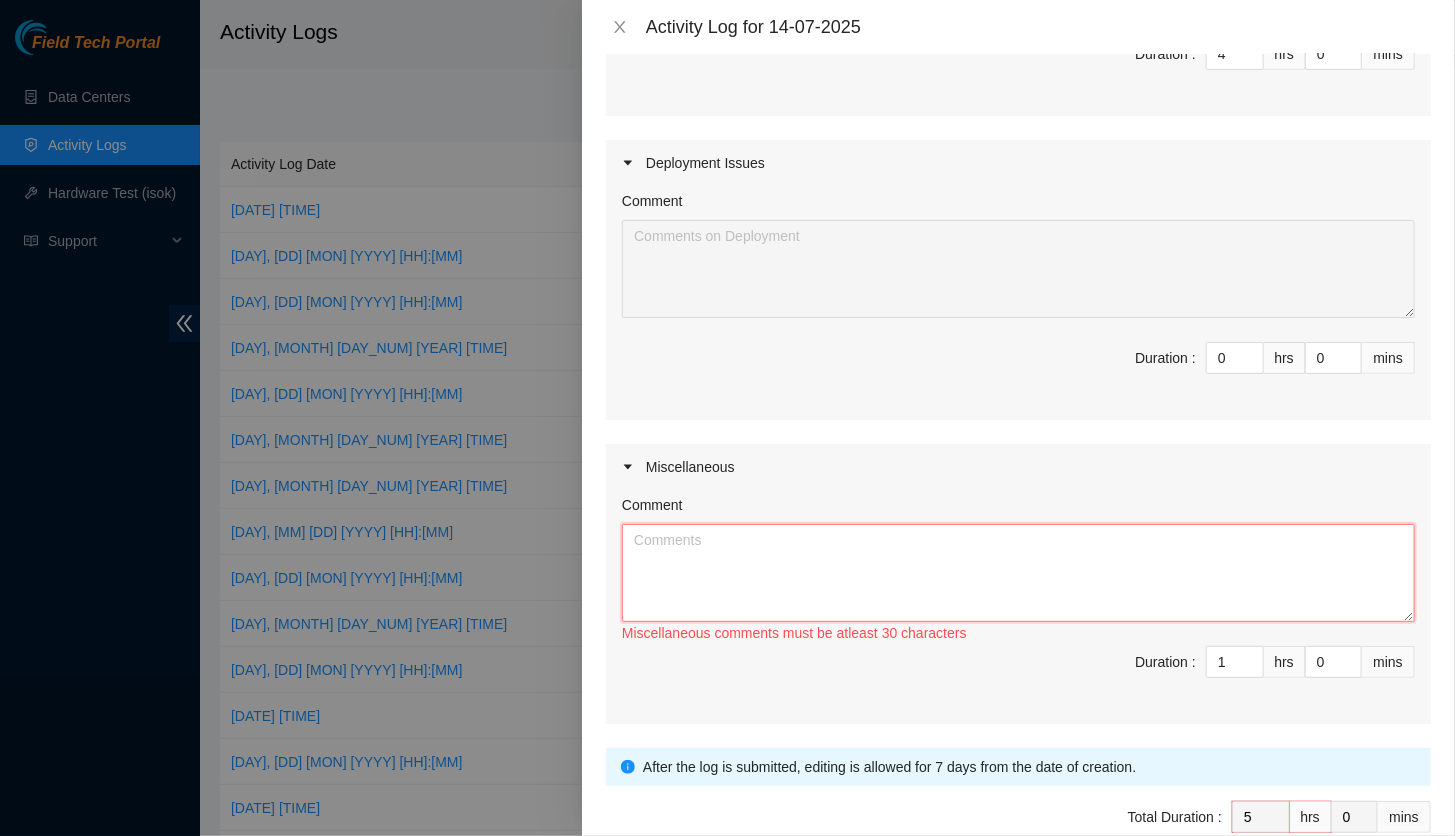 click on "Comment" at bounding box center (1018, 573) 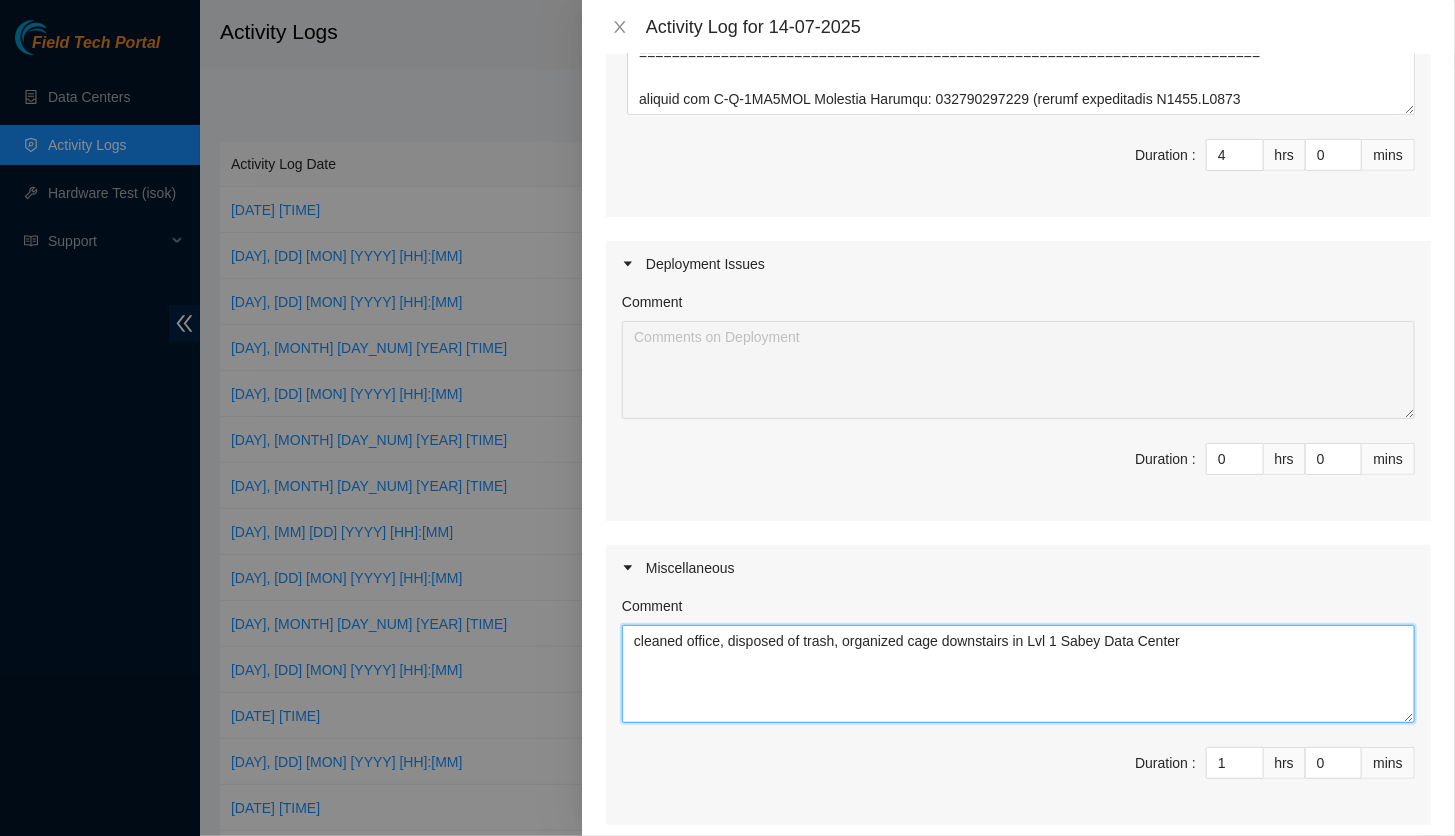 scroll, scrollTop: 657, scrollLeft: 0, axis: vertical 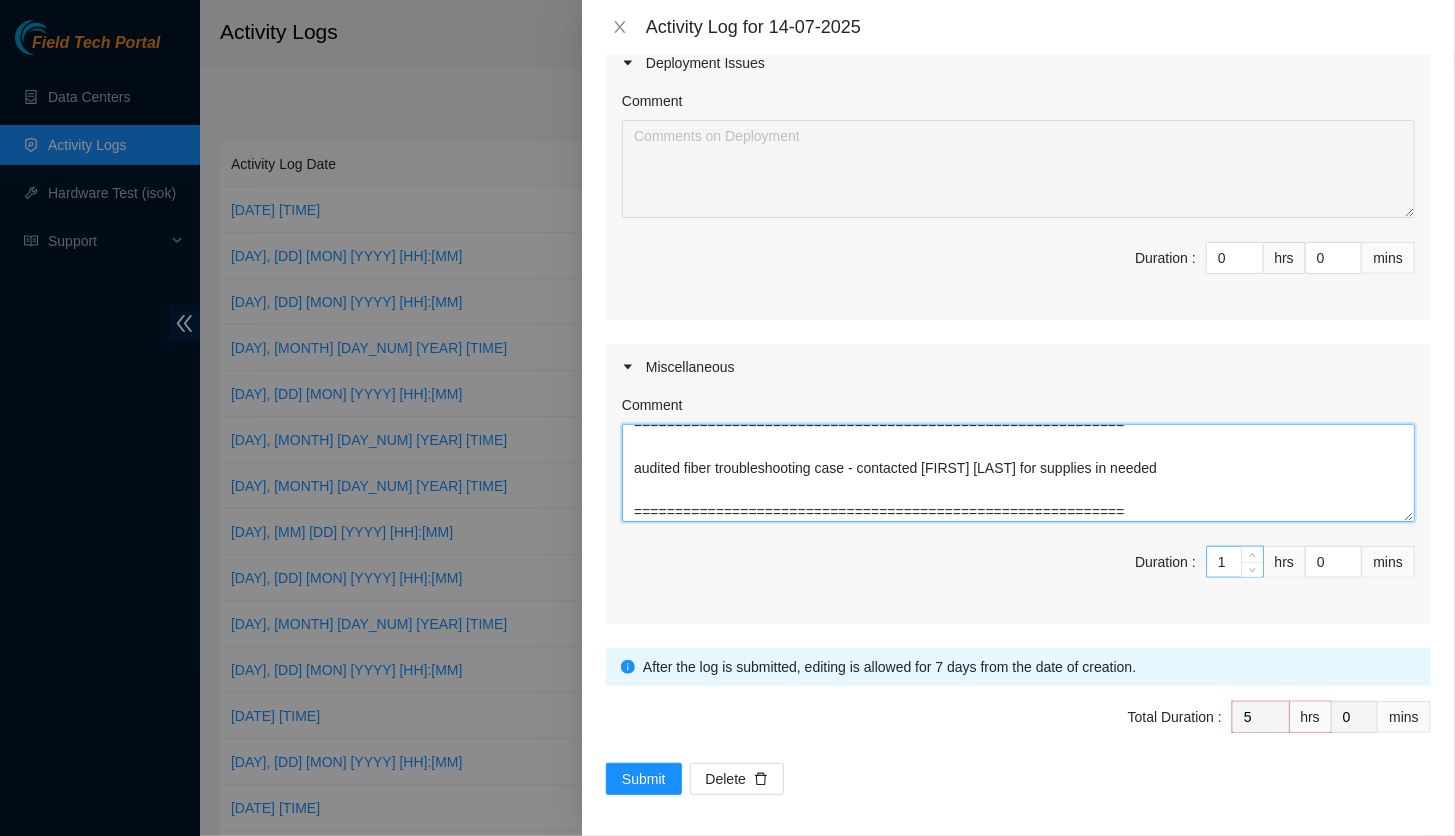 type on "cleaned office, disposed of trash, organized cage downstairs in Lvl 1 Sabey Data Center
============================================================
audited fiber troubleshooting case - contacted [FIRST] [LAST] for supplies in needed
============================================================" 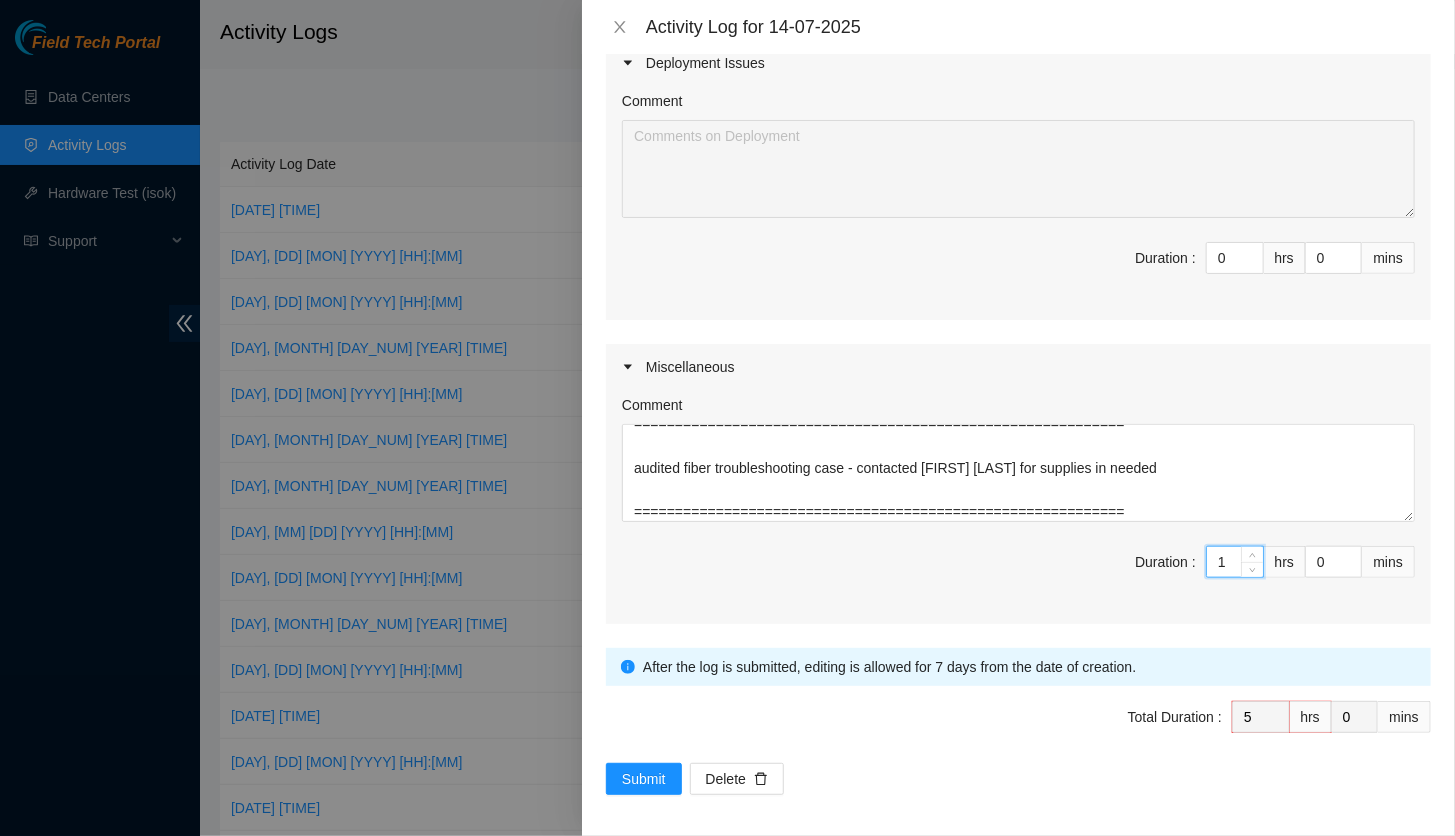 drag, startPoint x: 1202, startPoint y: 562, endPoint x: 1216, endPoint y: 564, distance: 14.142136 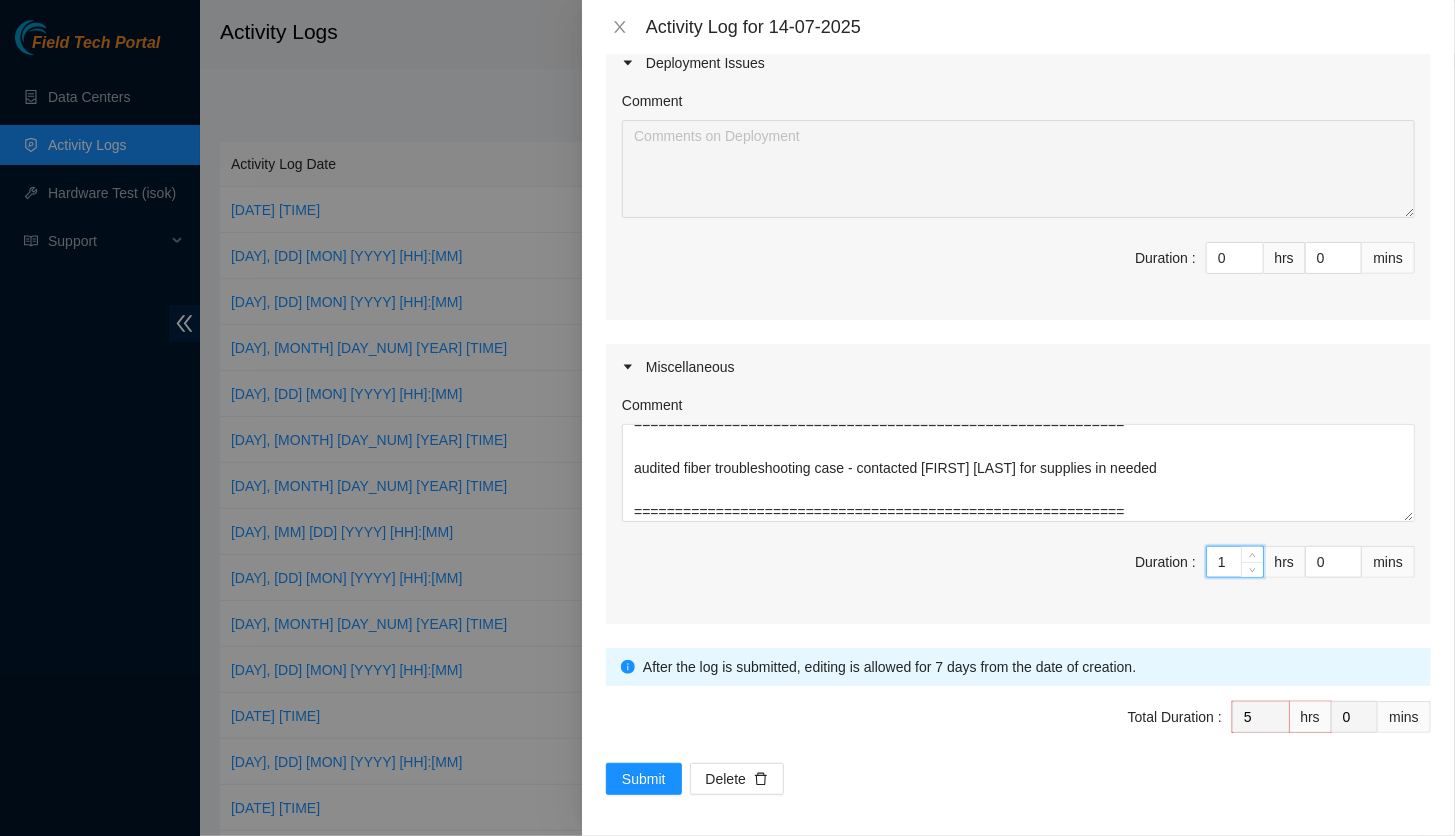 click on "1" at bounding box center (1235, 562) 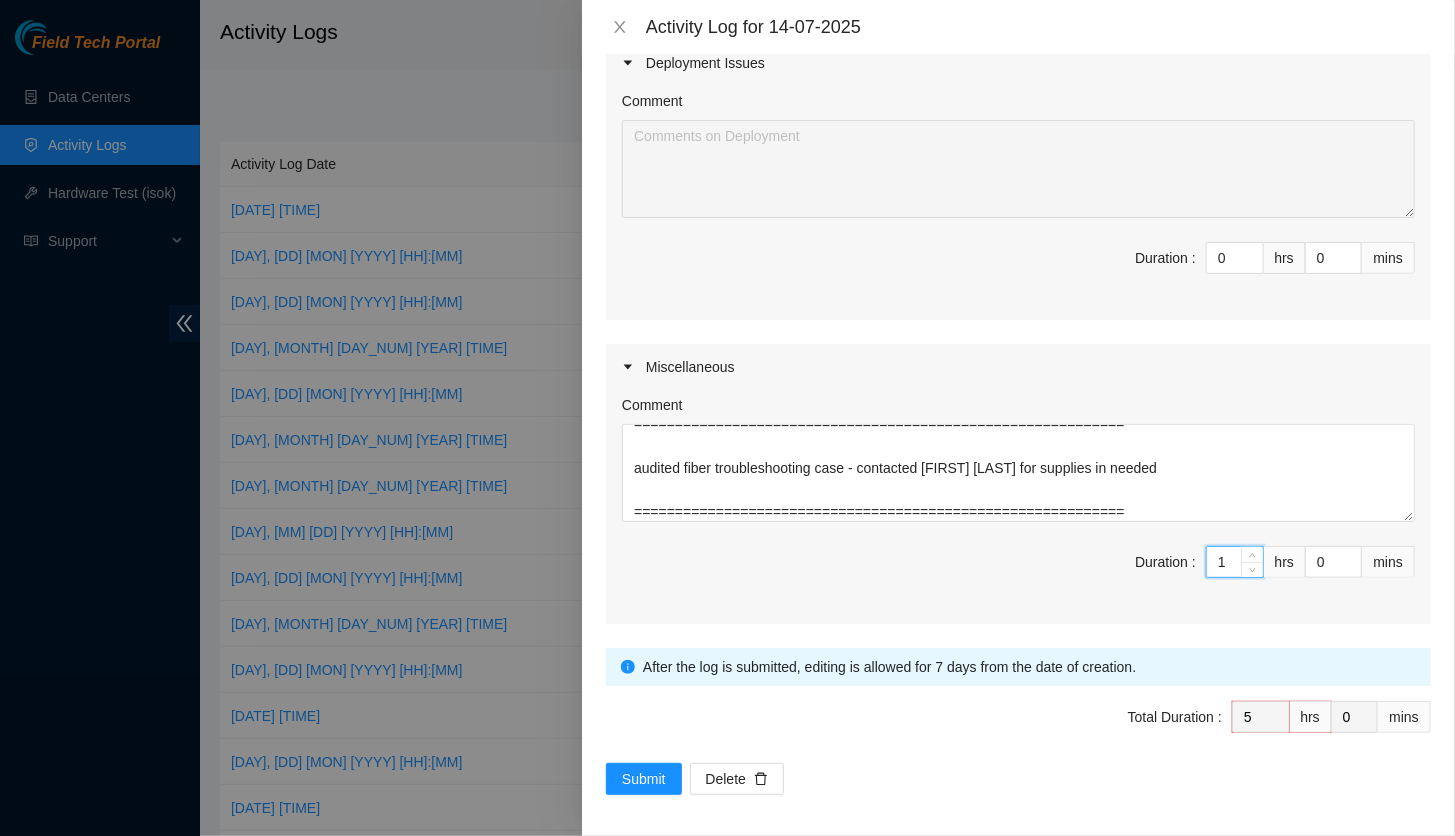 type on "2" 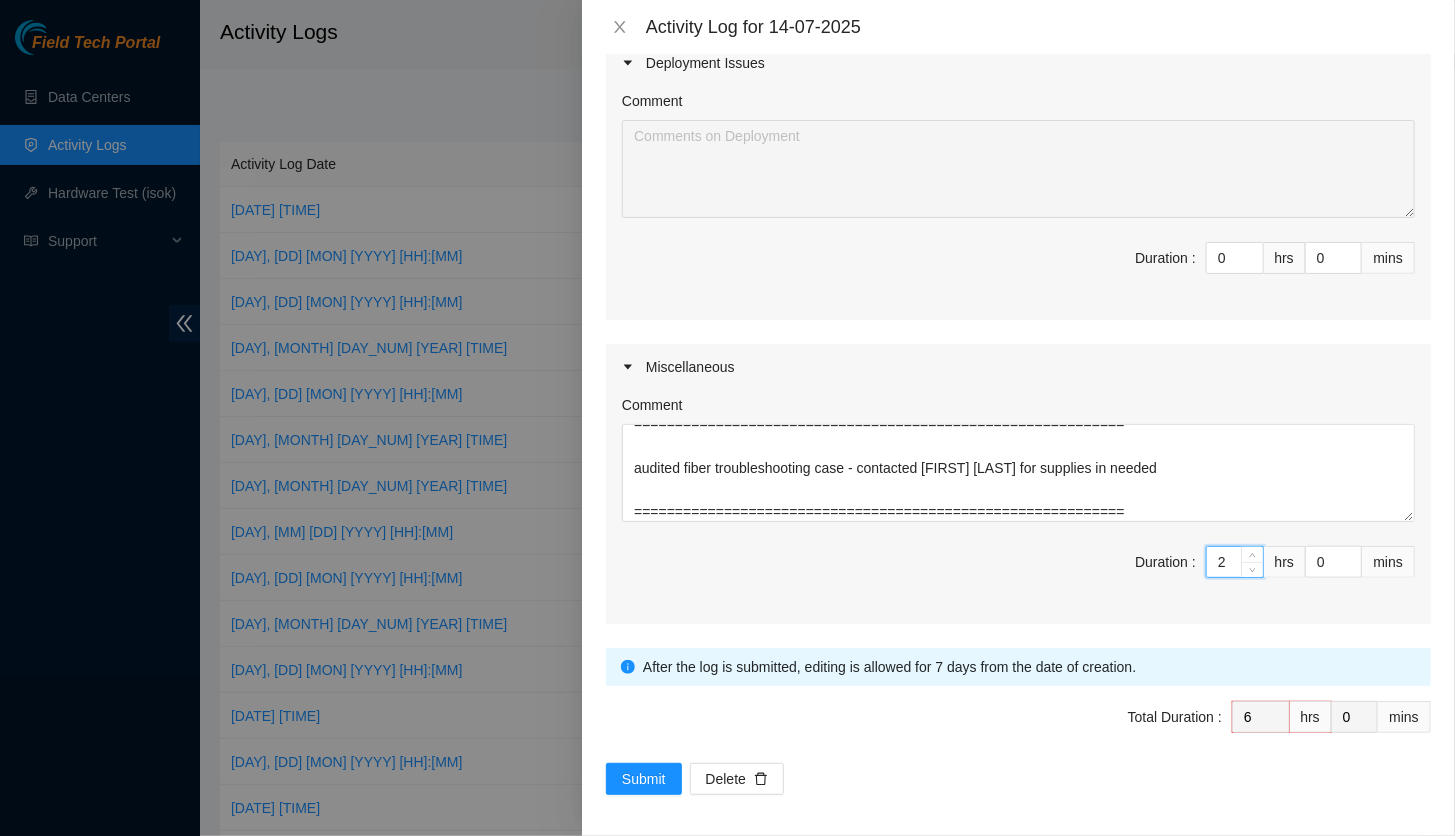 type on "2" 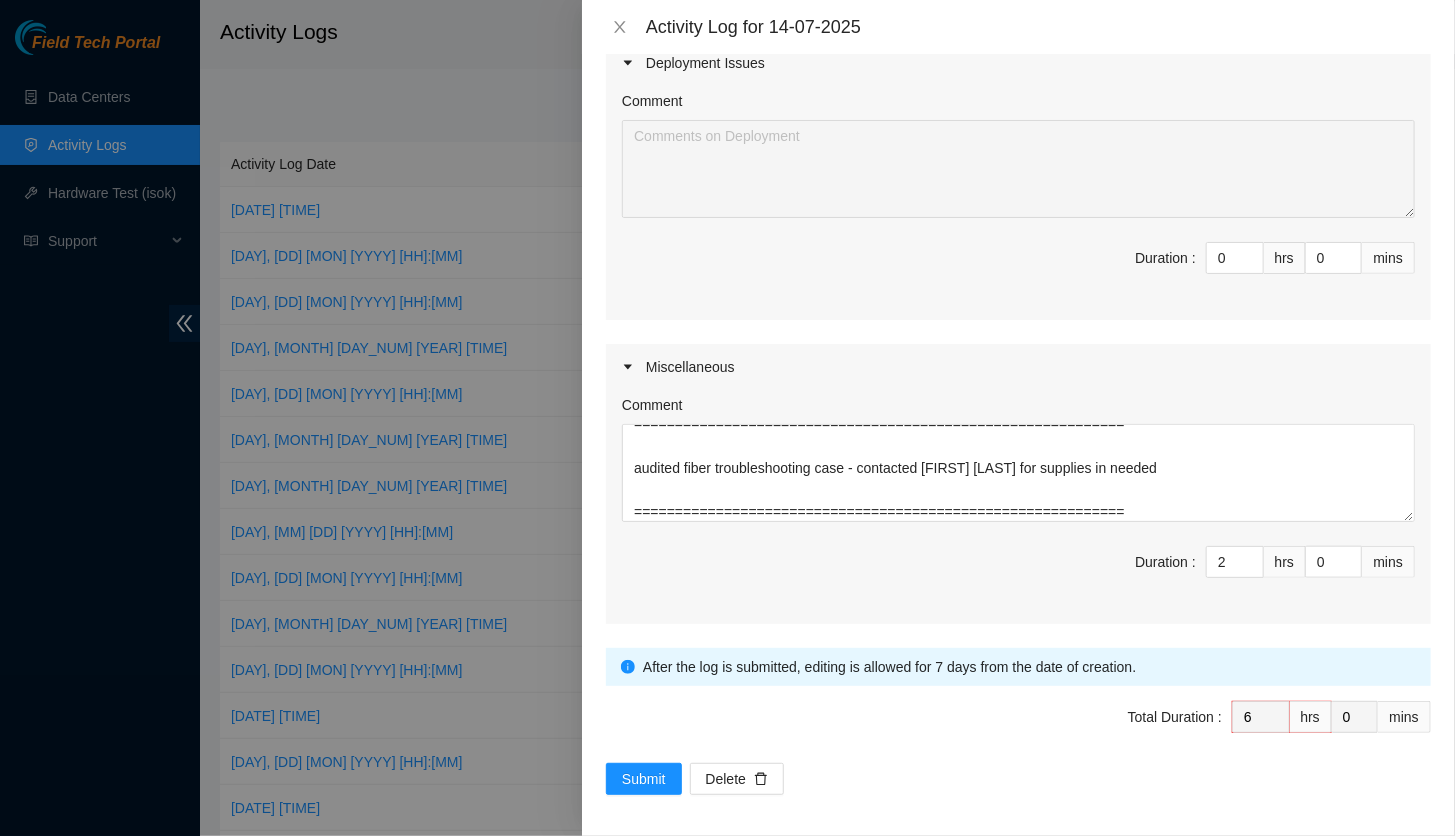 scroll, scrollTop: 357, scrollLeft: 0, axis: vertical 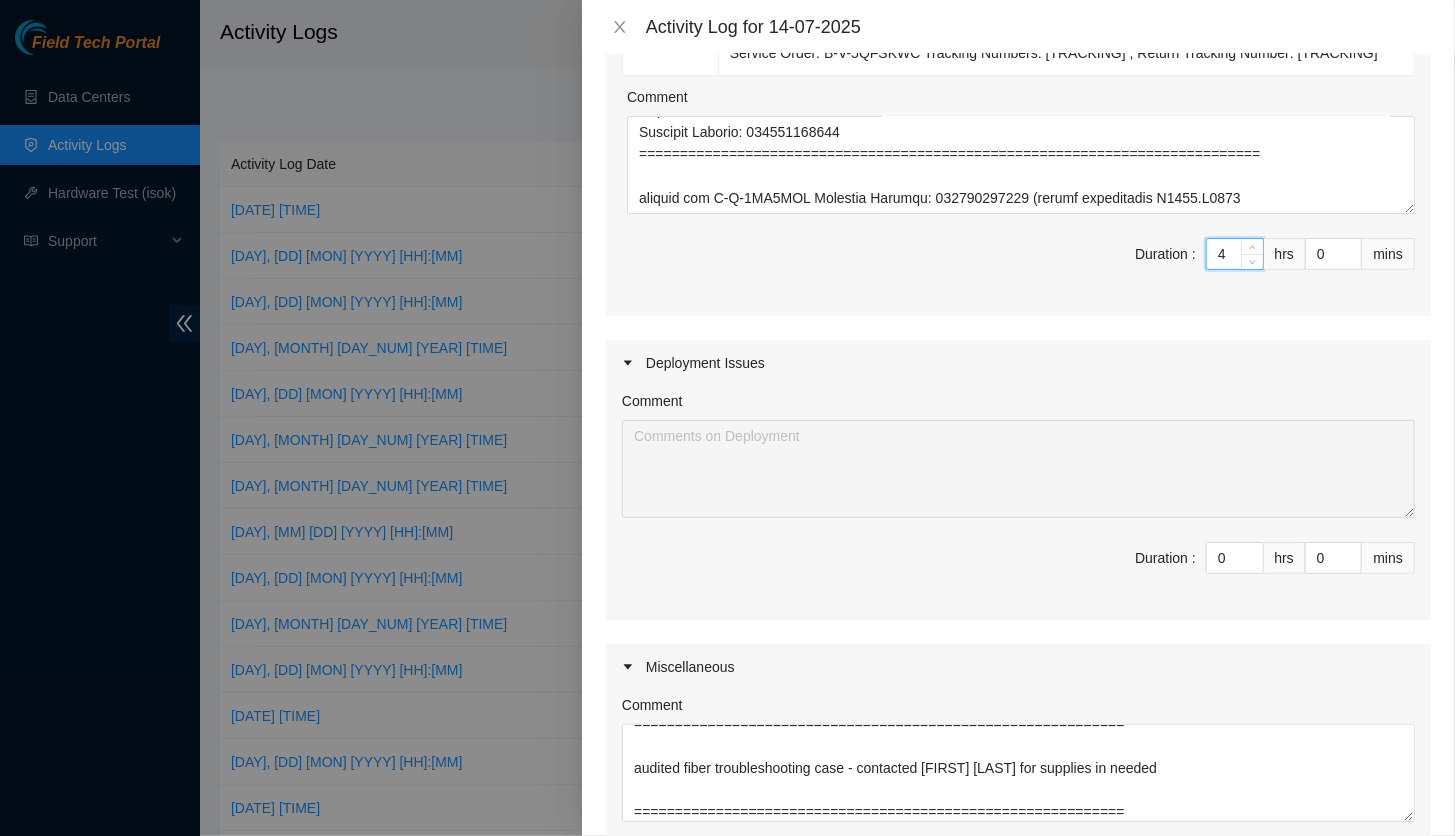drag, startPoint x: 1192, startPoint y: 254, endPoint x: 1180, endPoint y: 255, distance: 12.0415945 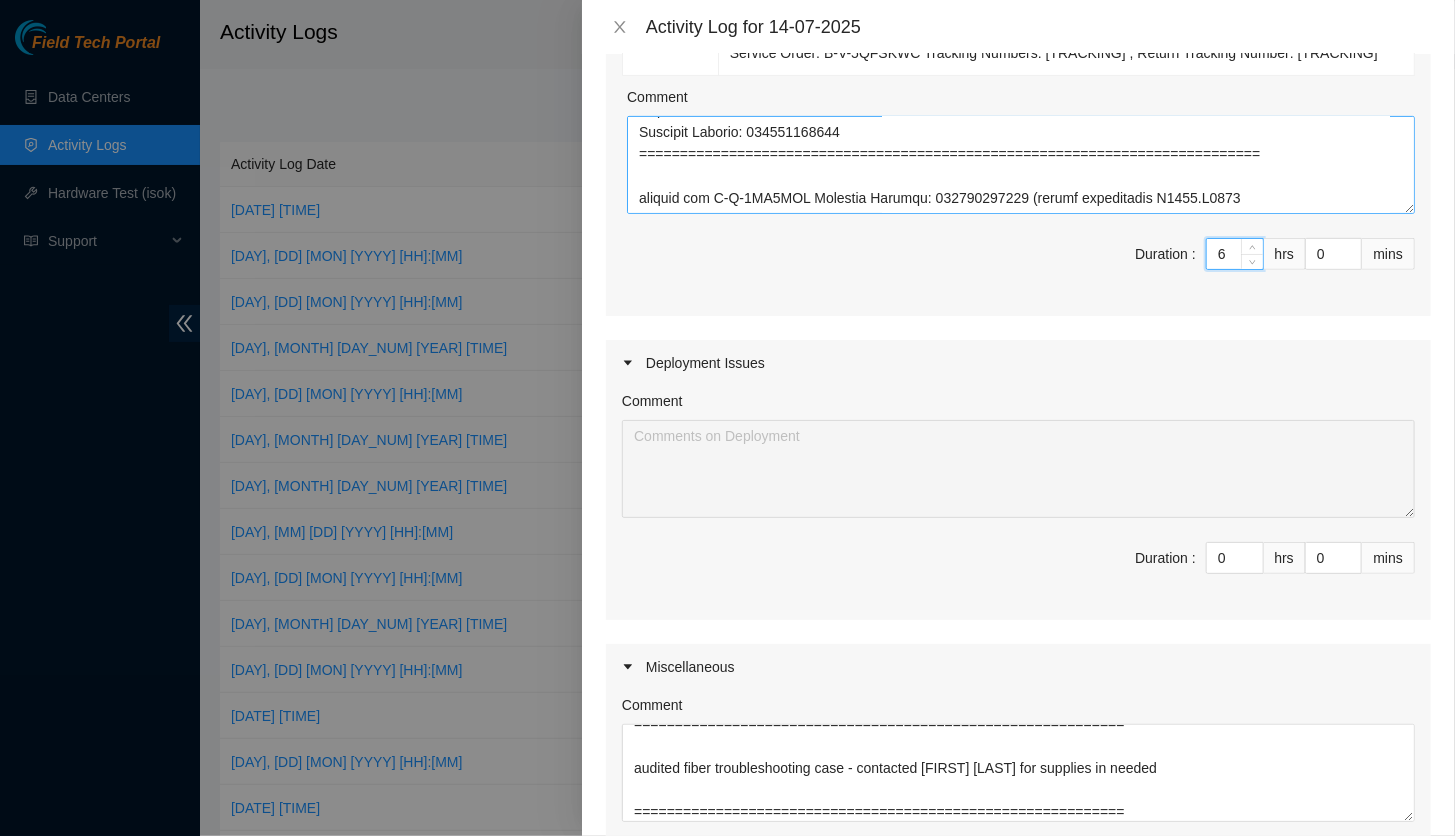 type on "6" 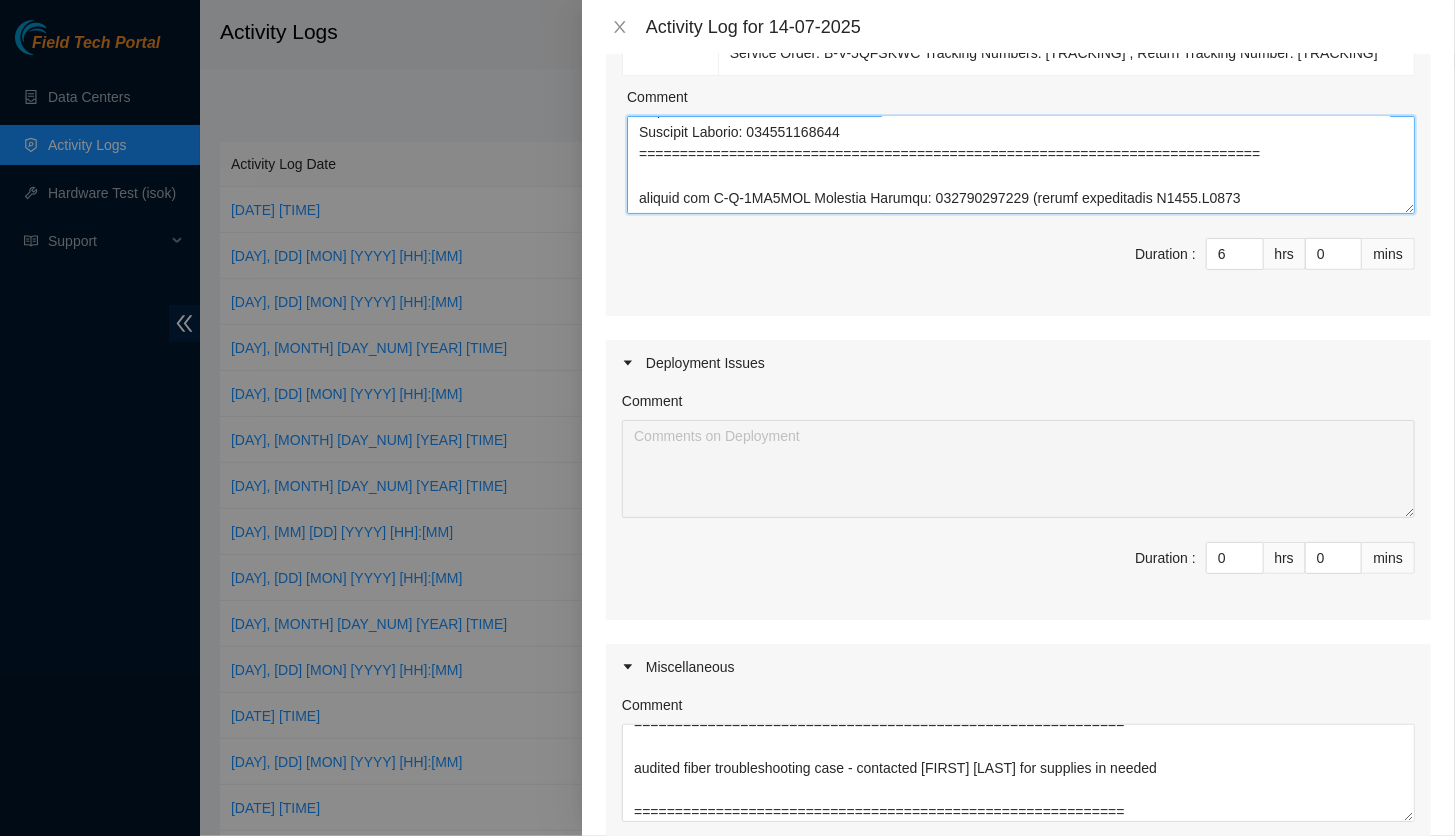 click on "Comment" at bounding box center (1021, 165) 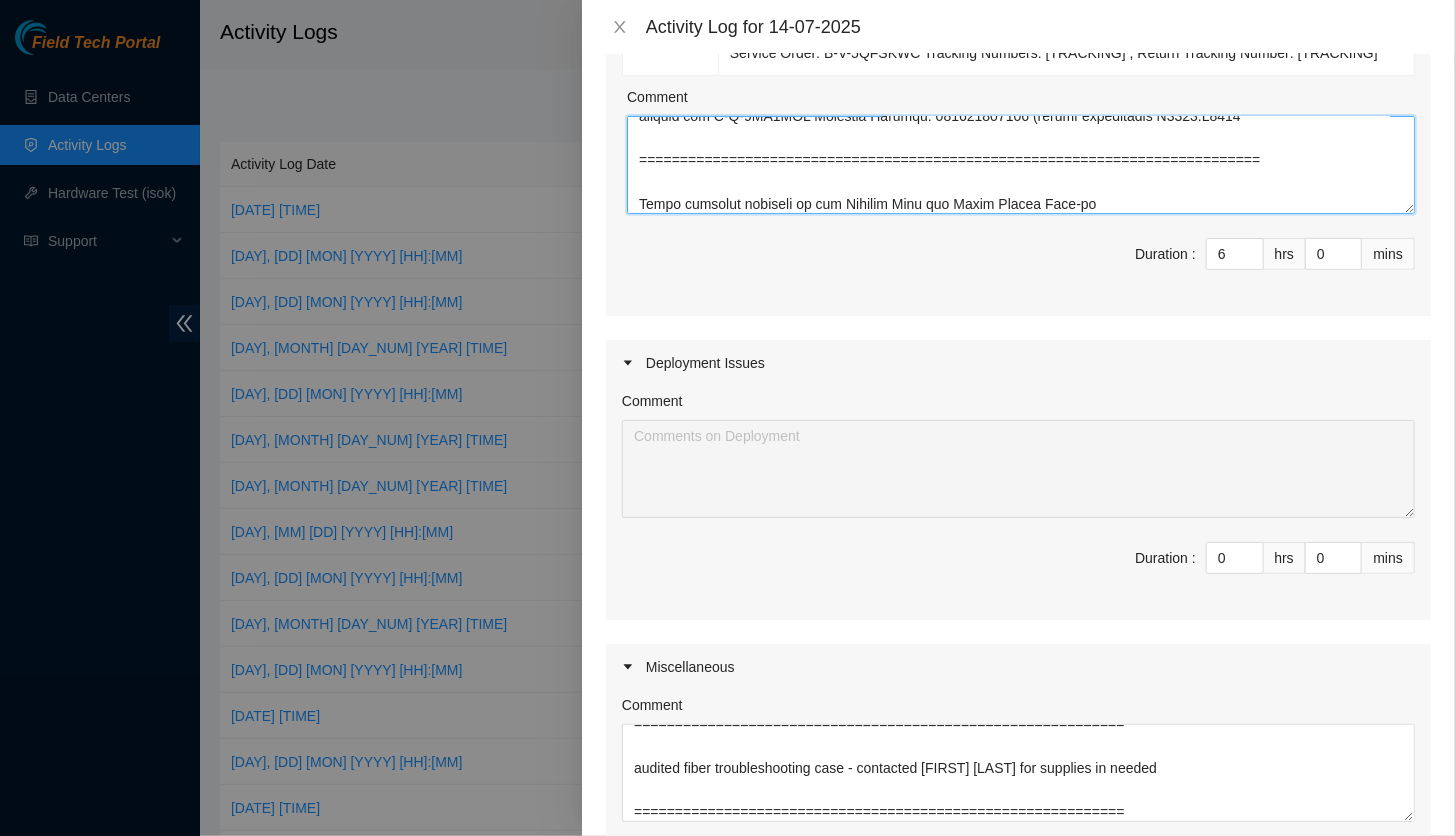 scroll, scrollTop: 852, scrollLeft: 0, axis: vertical 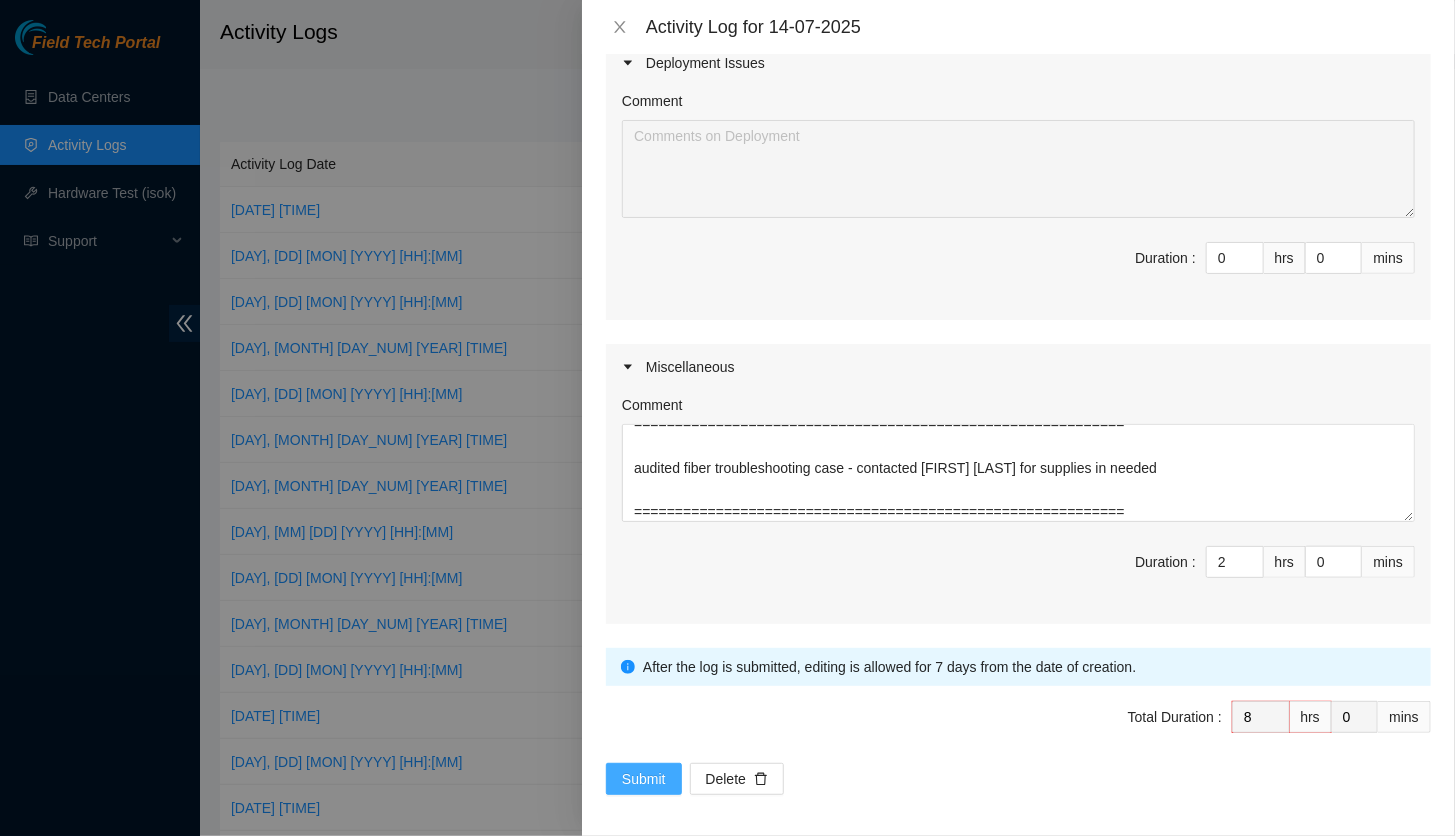 type on "B-V-5QE45W5
Problem Type	Hardware	Sub Type	Tier 1
Rack Number	S4203.R0213
Machine Number	02
Serial Number	CT-4210105-00498
Product Type	Ciara 1.5x18-X7 LCS 64G Server {Rev K}
IP Address	[IP_ADDRESS]
NetMask		255.255.255.192
Gateway
1. Replace Disk(s) S45PNA1MC69407
2. Please rescue with the latest rescue version.
The latest version of the Akamai Rescue Image (23.0.3) can be found at
- http://netpartner.akamai.com/rescue/latest.iso
3. Check with isok.
4. Update new Disk serial number in the resolution.
5. Return the defective equipment via RMA B-V-5QFSKWL
Service Order: B-V-5QFSKWC
Tracking Numbers: 463470029399[IP_ADDRESS]
RMA Return: B-V-5QFSKWL
Return tracking number: 463470029403
> Replaced  Disk(s) S45PNA1MC69407 with Disk(s) S/N: S45PNCOTA28071, rescued with the latest rescue version.
Check with isok: [IP_ADDRESS]: passed: ok
Service Order: B-V-5QFSKWC
Tracking Numbers: 463470029399
============================================================================
looking for B-V-5JZ2DSD Tra..." 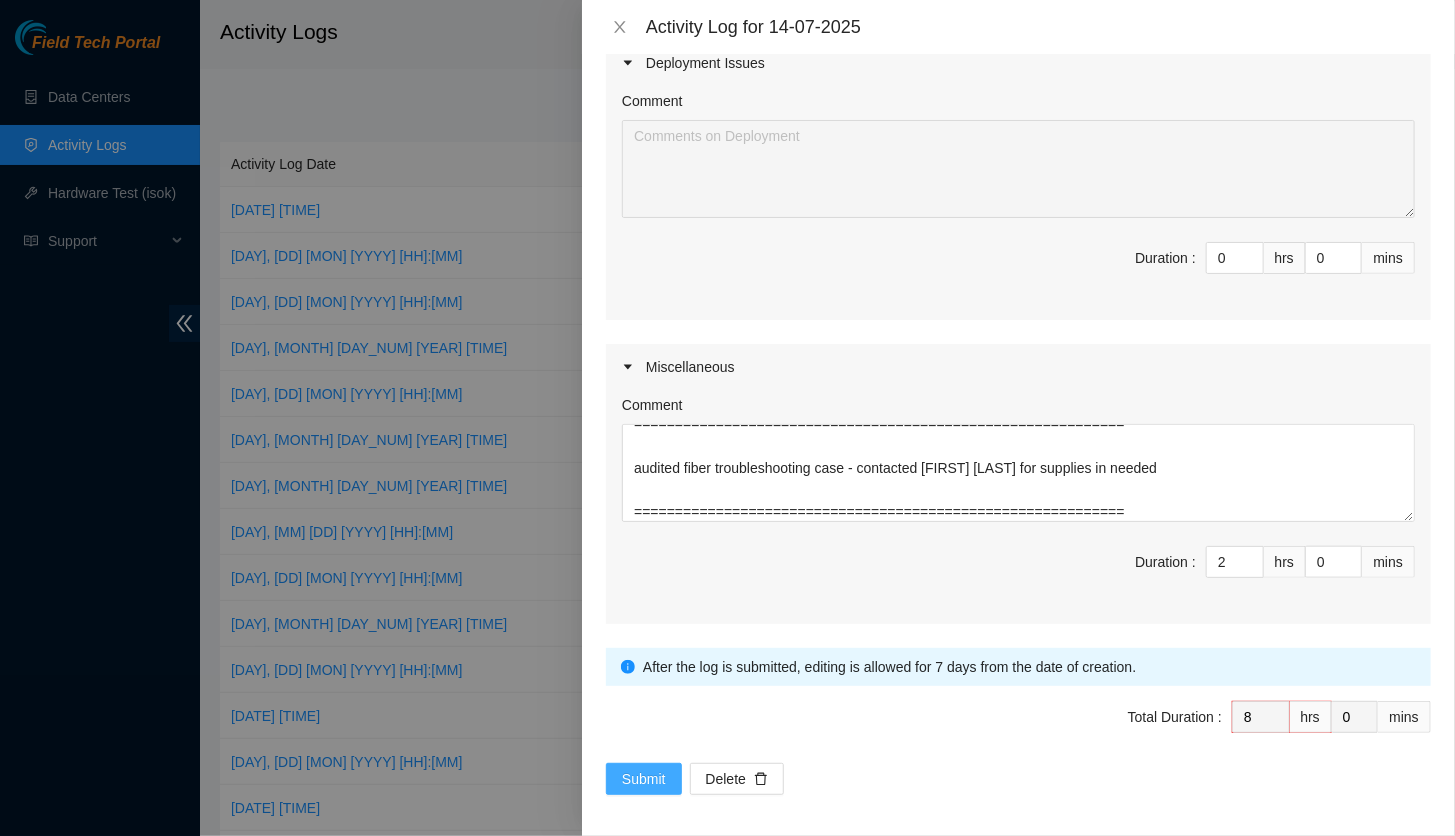 click on "Submit" at bounding box center (644, 779) 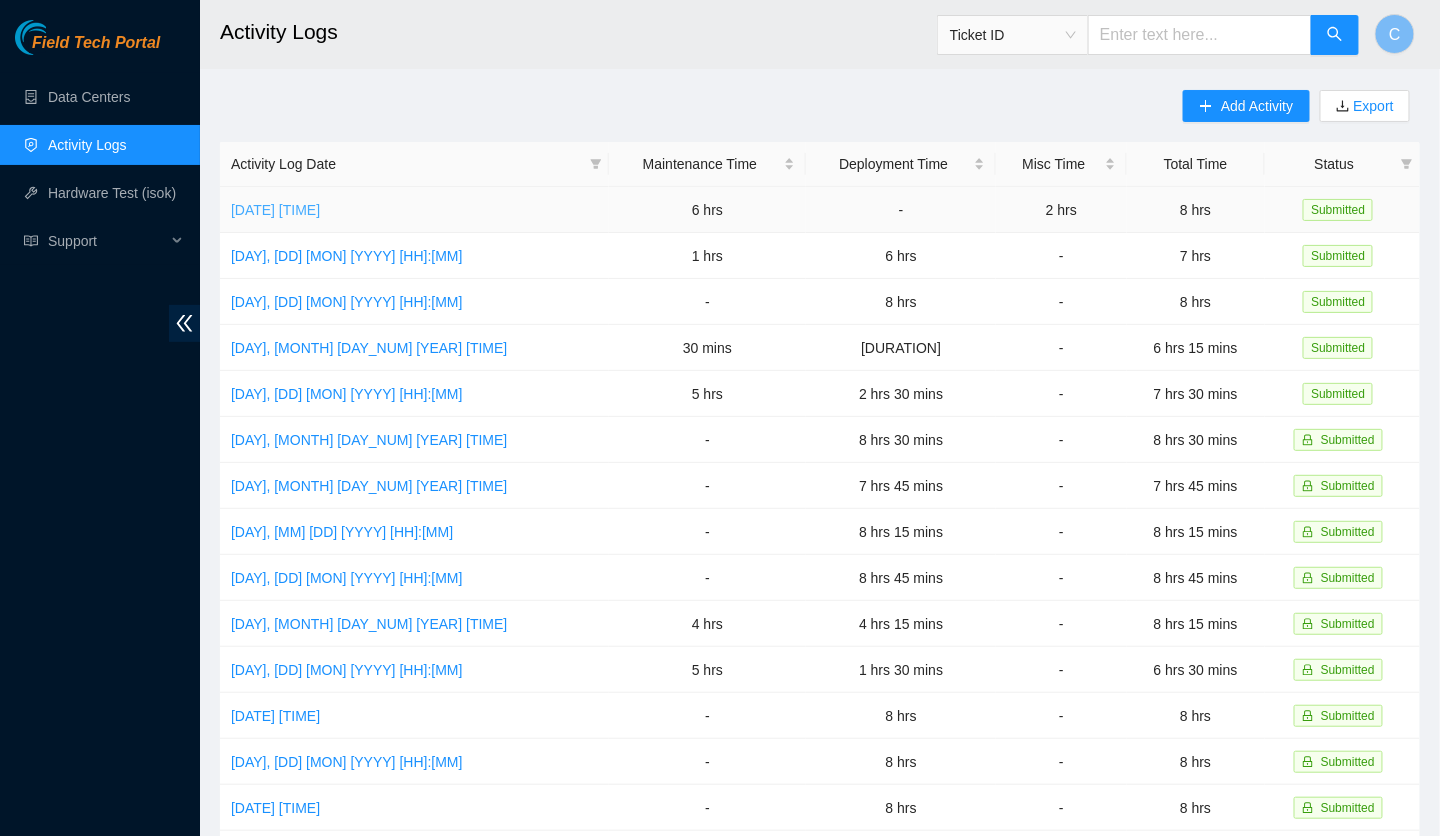 click on "[DATE] [TIME]" at bounding box center (275, 210) 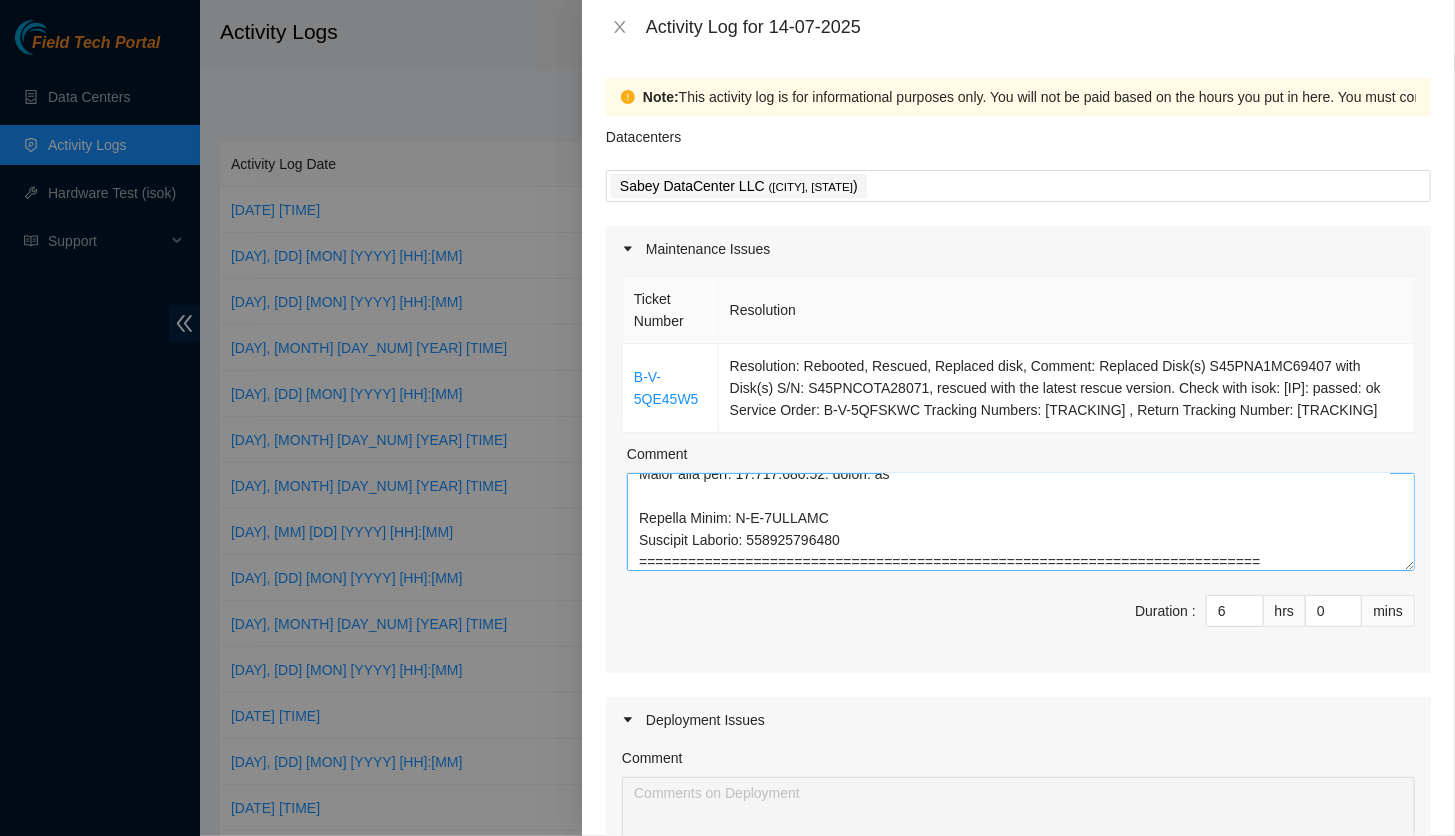 scroll, scrollTop: 700, scrollLeft: 0, axis: vertical 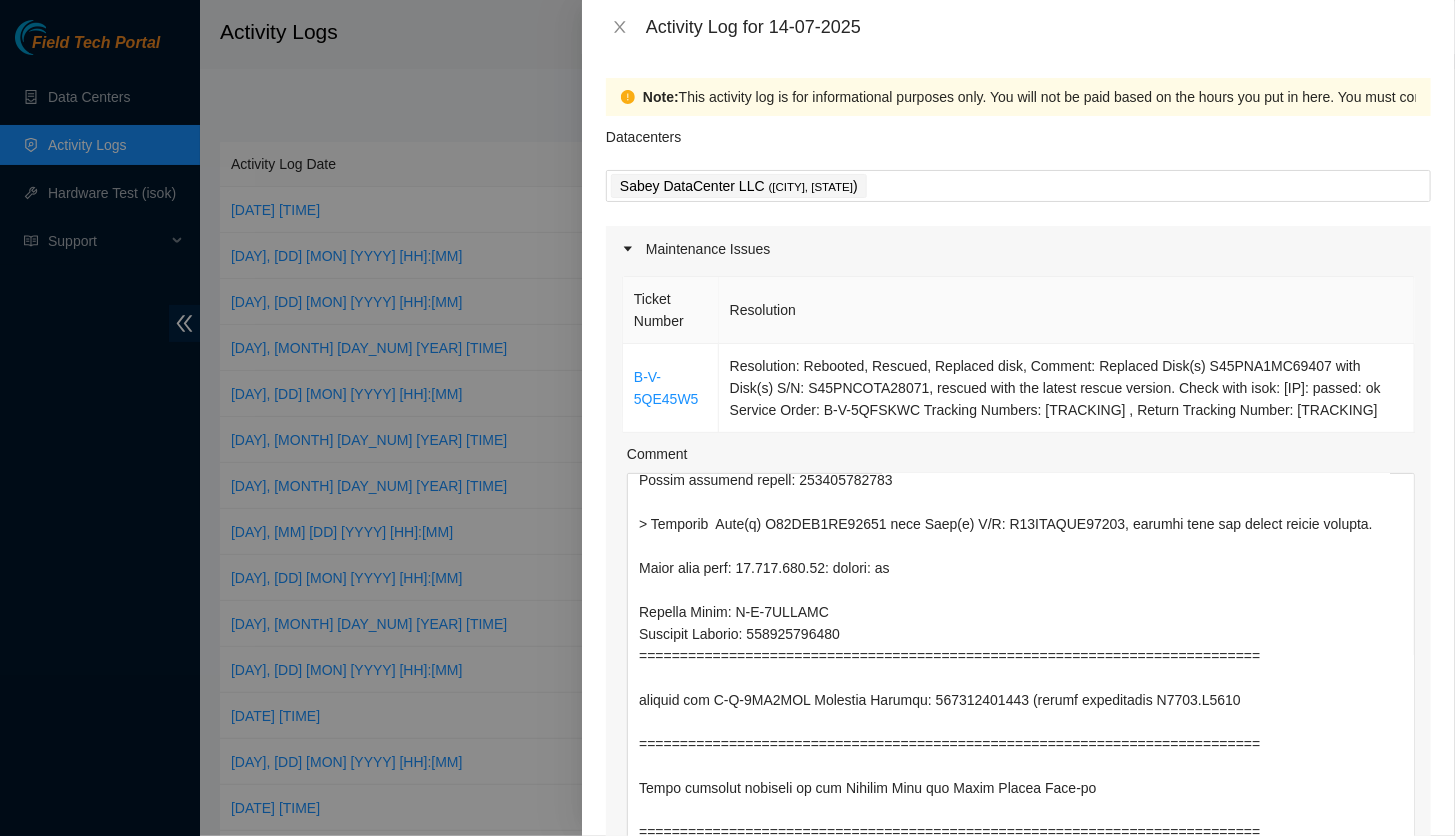 drag, startPoint x: 1394, startPoint y: 562, endPoint x: 1306, endPoint y: 839, distance: 290.6424 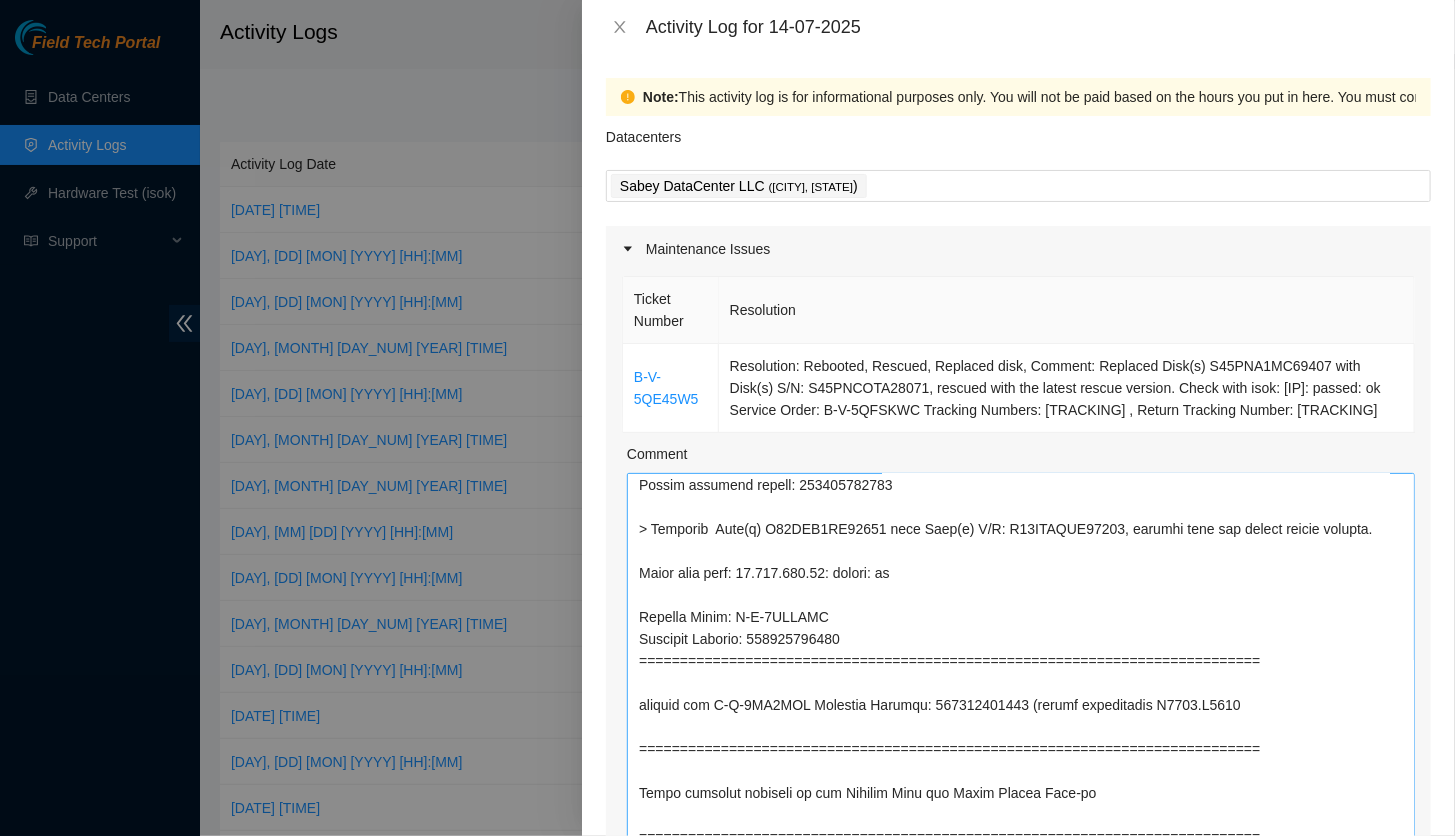 scroll, scrollTop: 581, scrollLeft: 0, axis: vertical 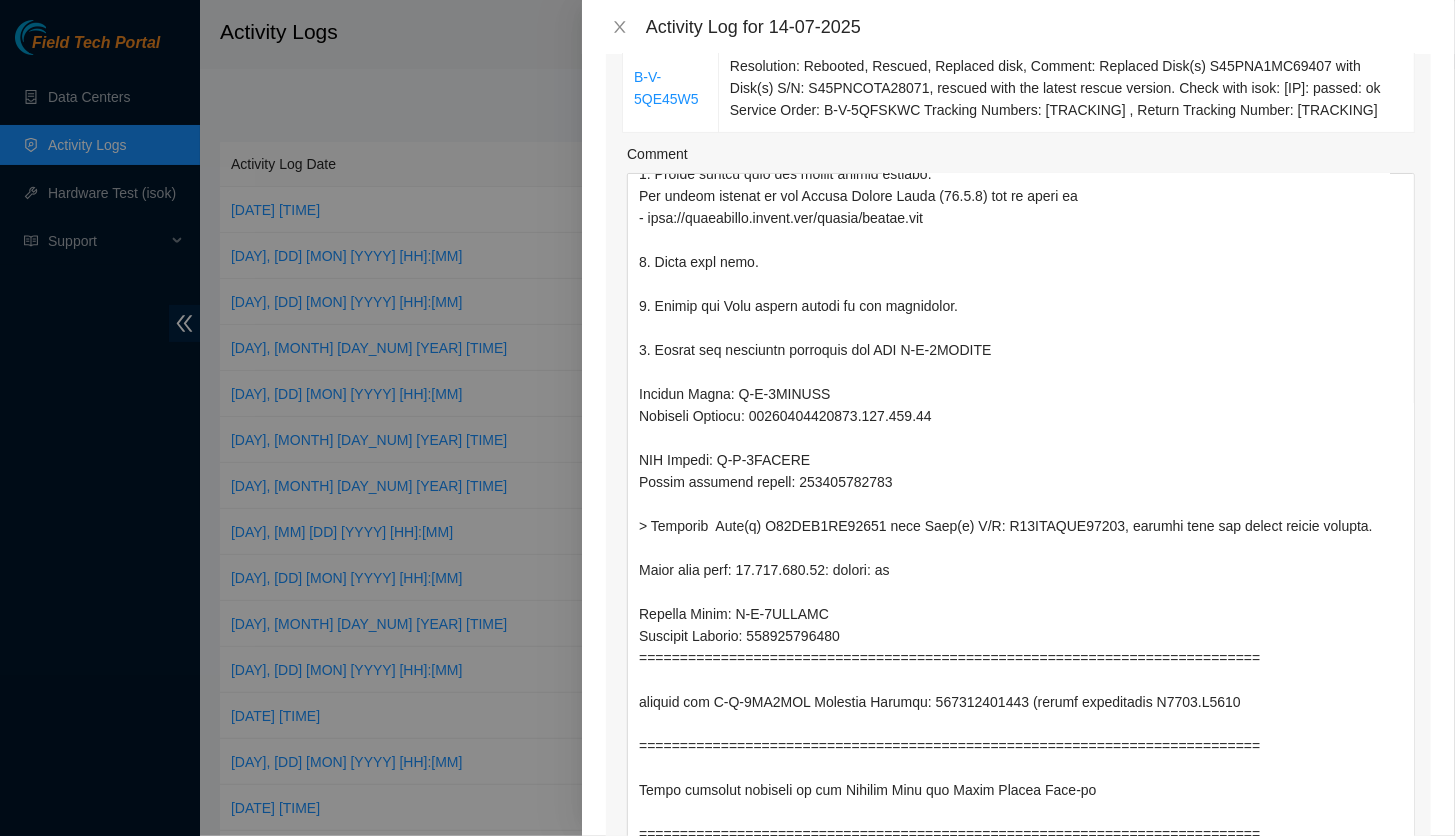 drag, startPoint x: 1394, startPoint y: 537, endPoint x: 1354, endPoint y: 839, distance: 304.63748 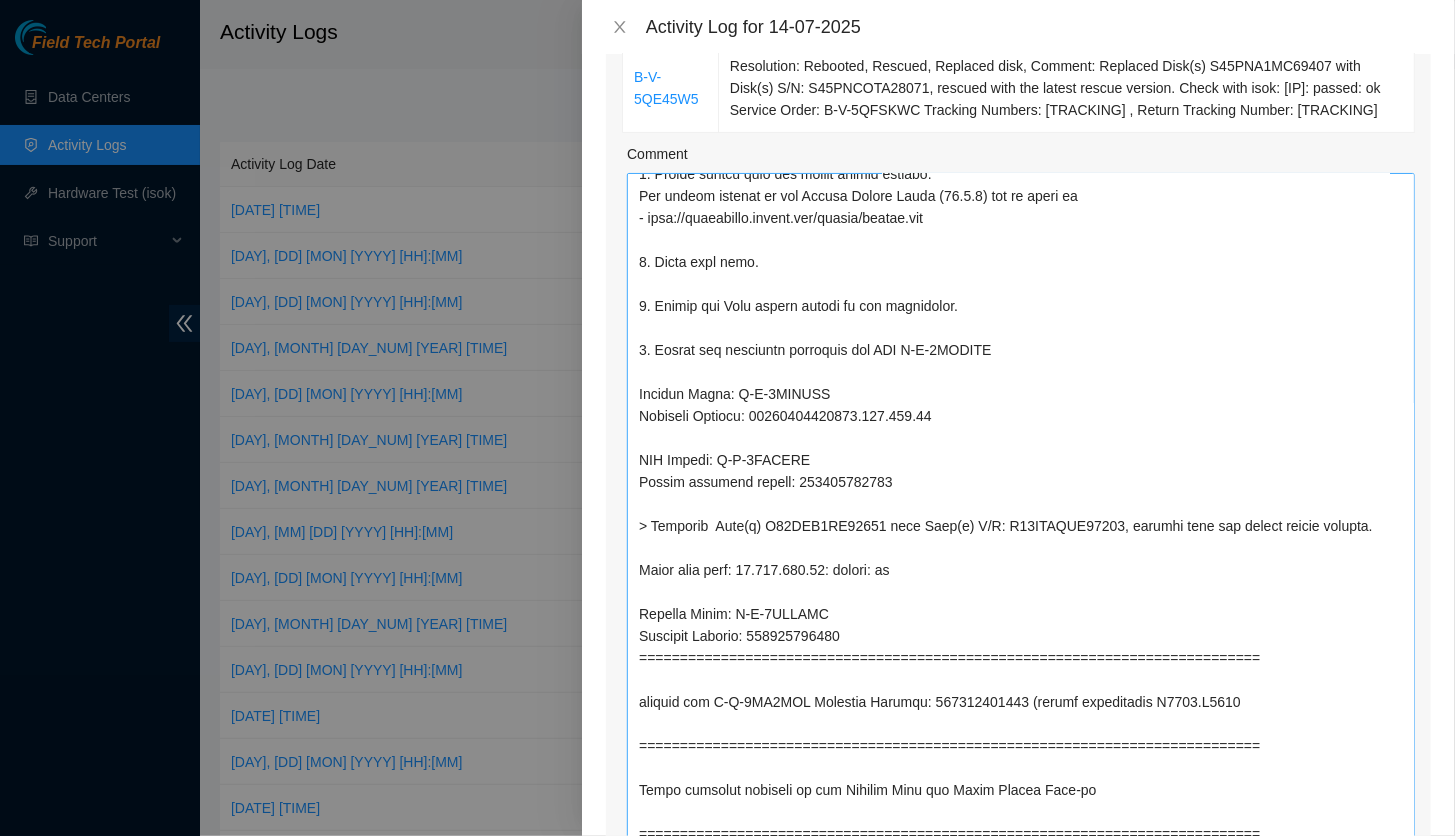 scroll, scrollTop: 278, scrollLeft: 0, axis: vertical 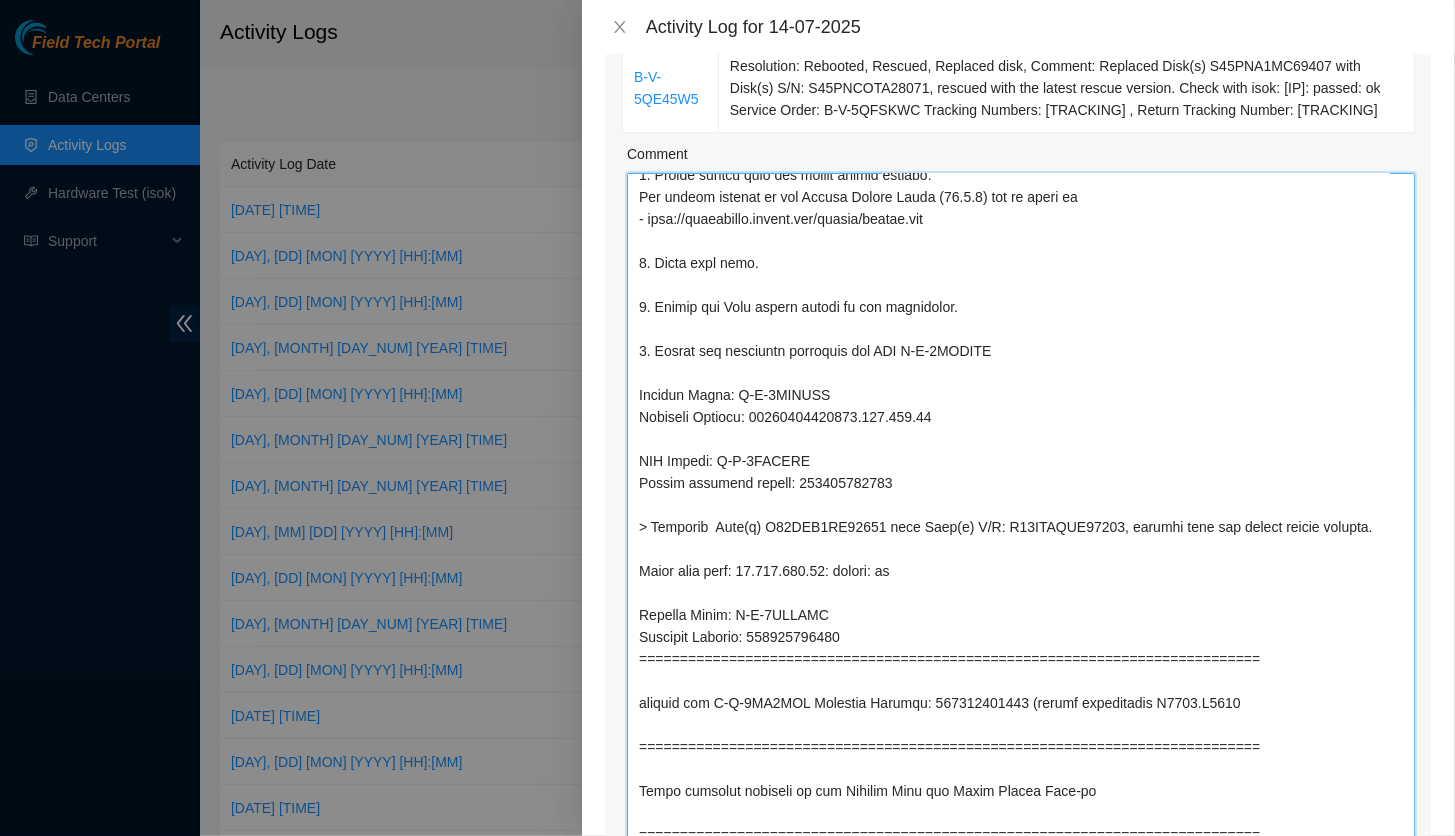 drag, startPoint x: 914, startPoint y: 696, endPoint x: 1003, endPoint y: 712, distance: 90.426765 